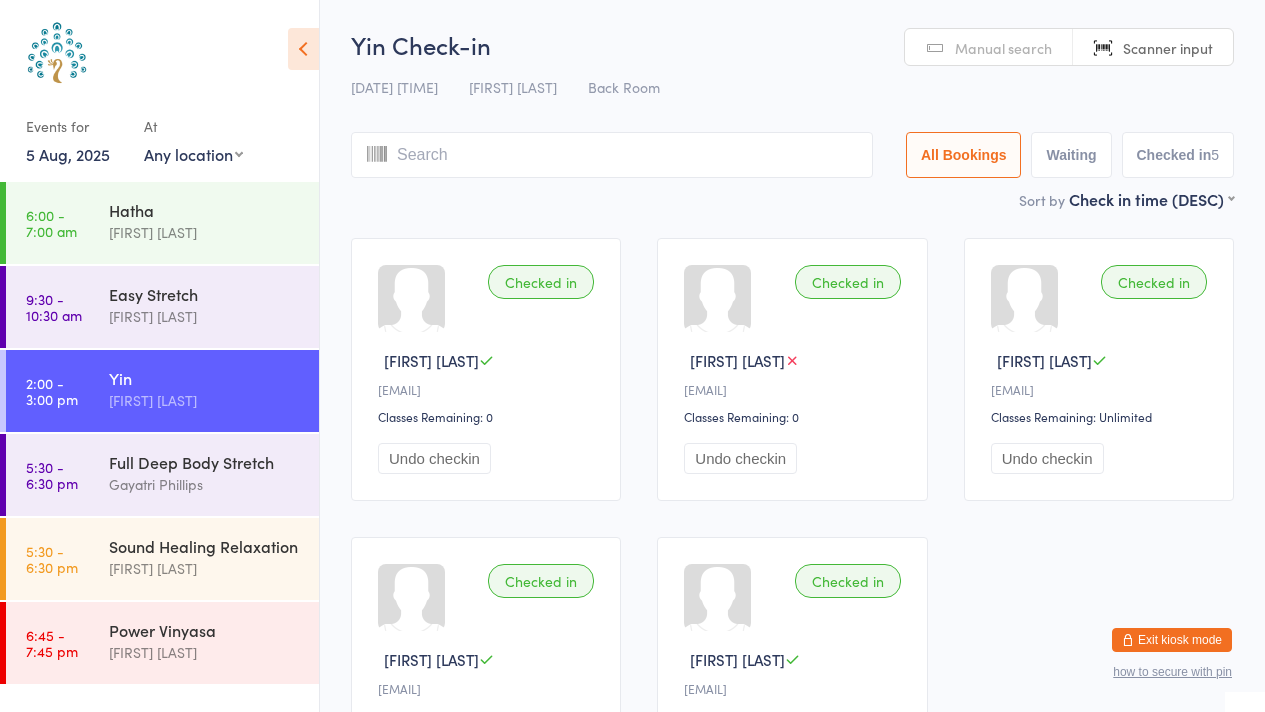 scroll, scrollTop: 0, scrollLeft: 0, axis: both 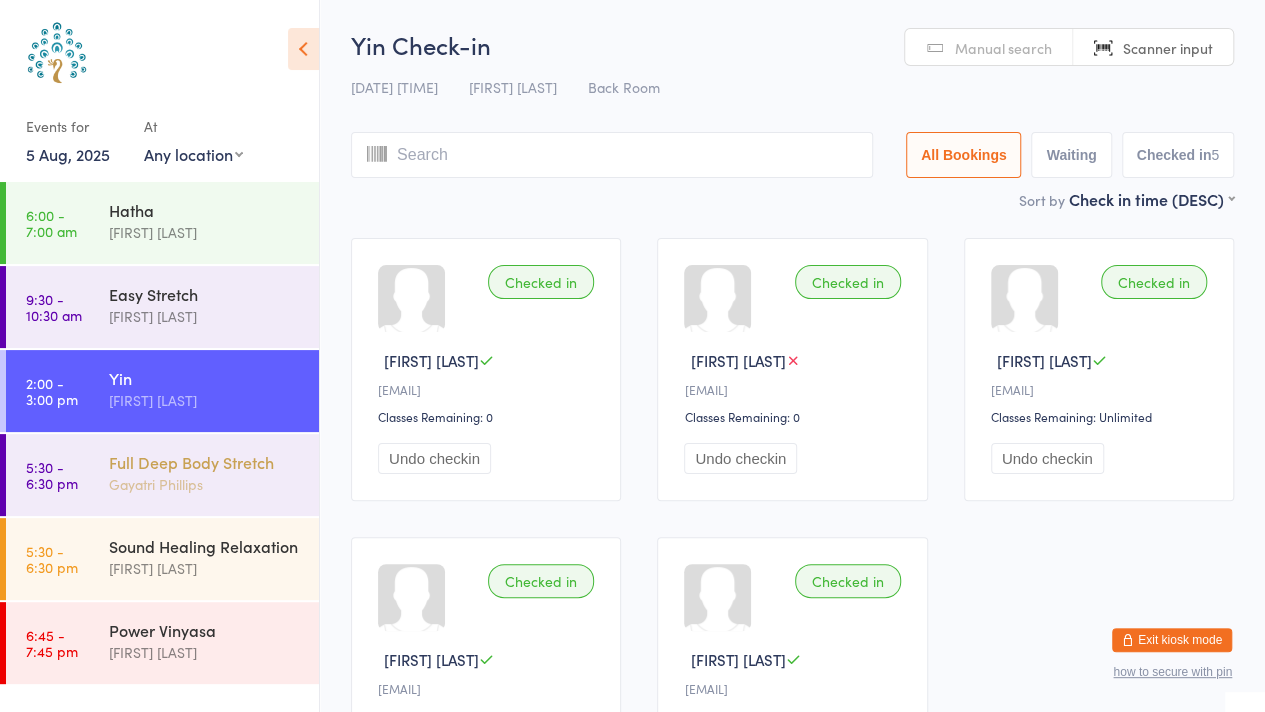 click on "Gayatri Phillips" at bounding box center (205, 484) 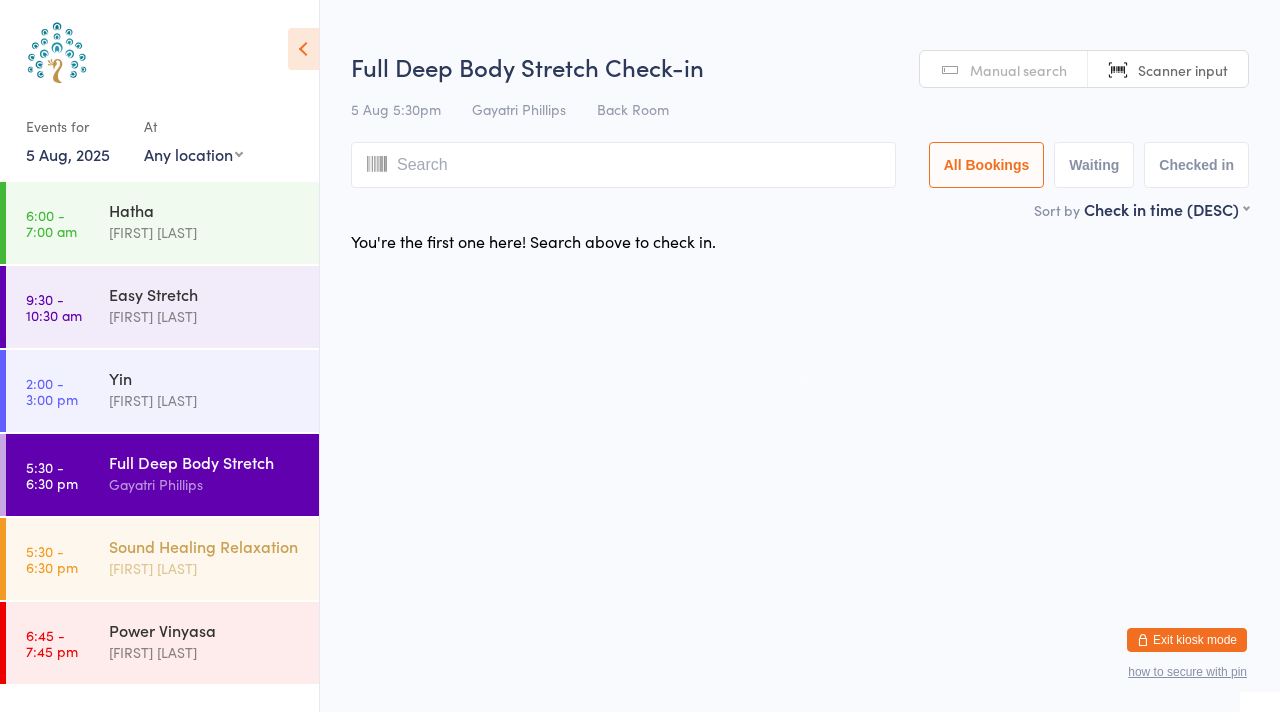 click on "[FIRST] [LAST]" at bounding box center (205, 568) 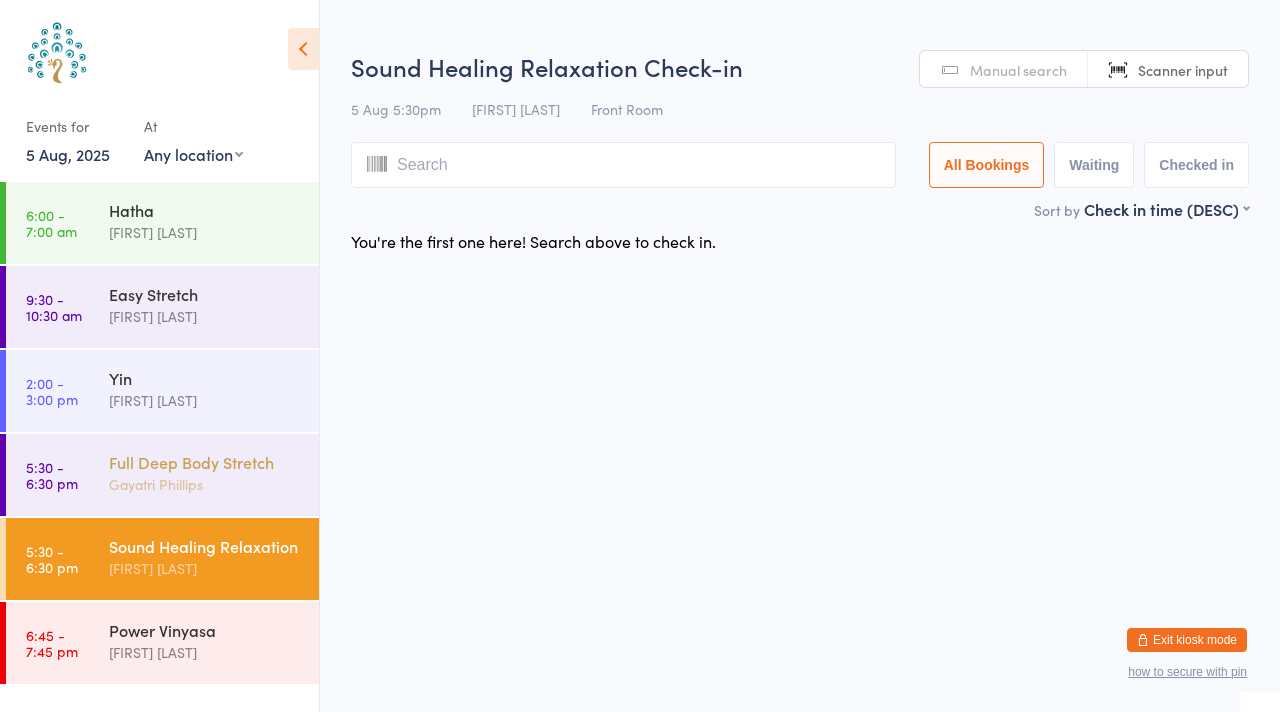 click on "Full Deep Body Stretch" at bounding box center [205, 462] 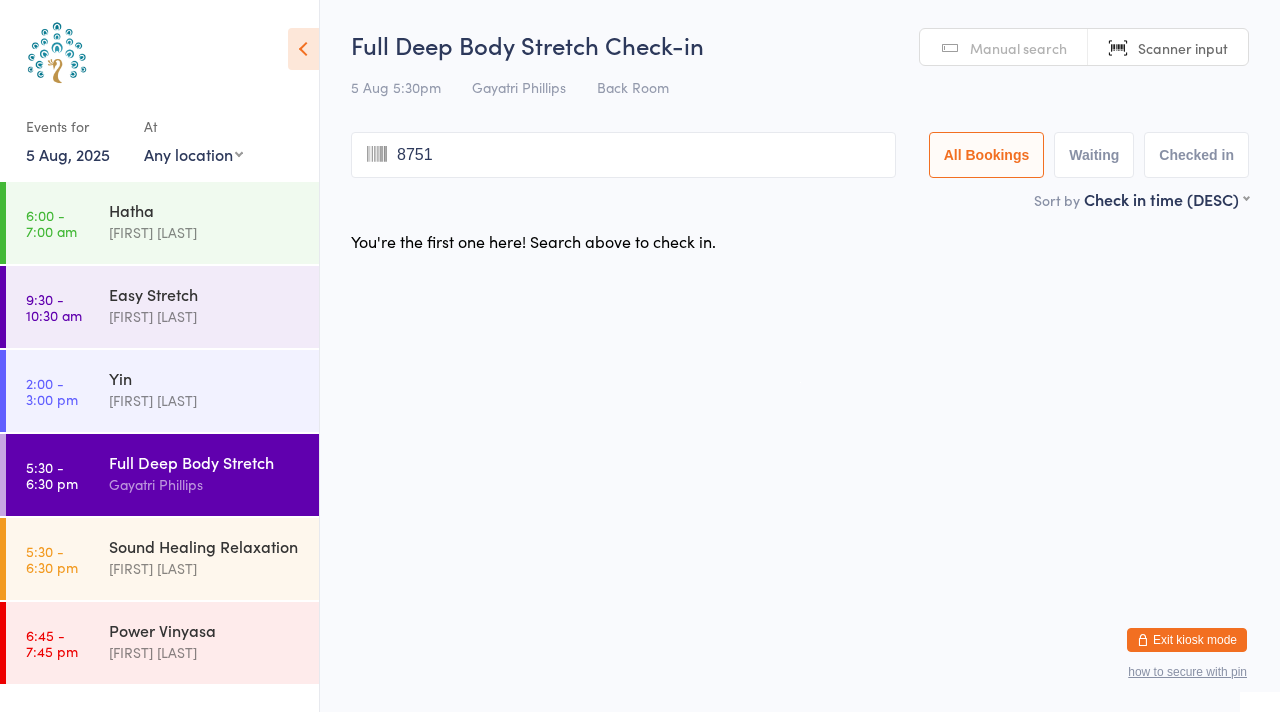 type on "8751" 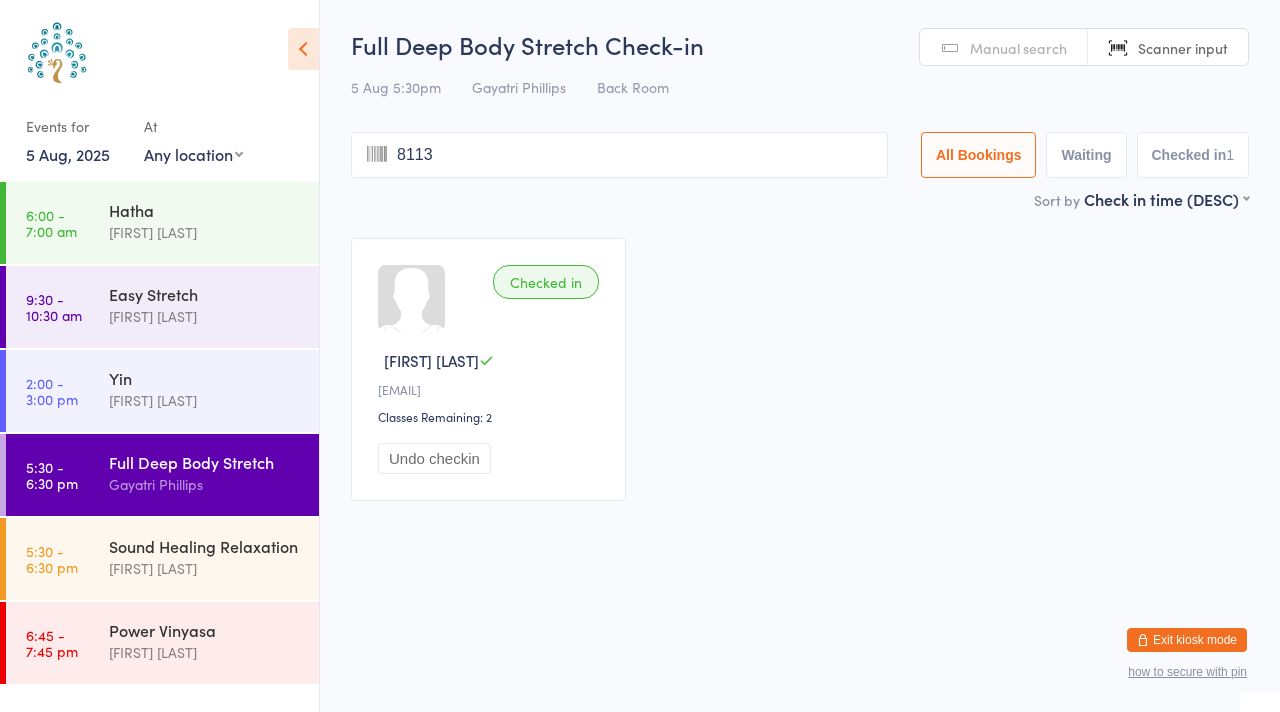 type on "8113" 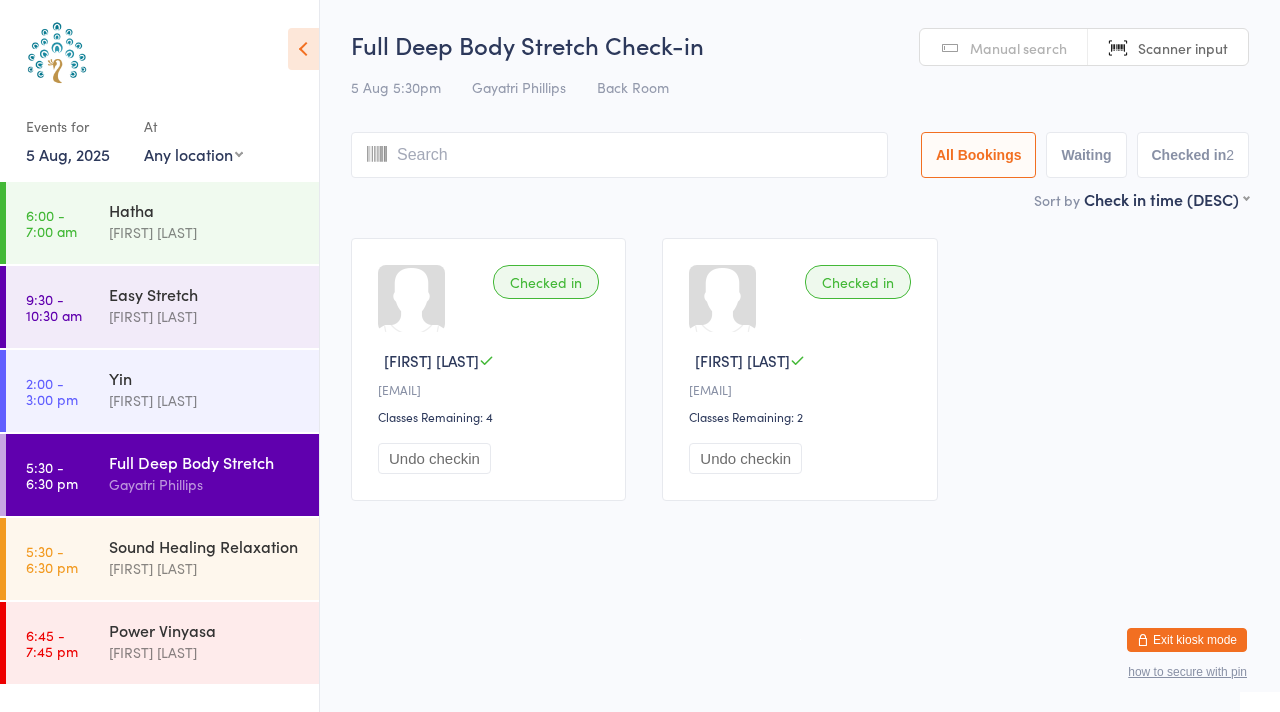 click on "Gayatri Phillips" at bounding box center [205, 484] 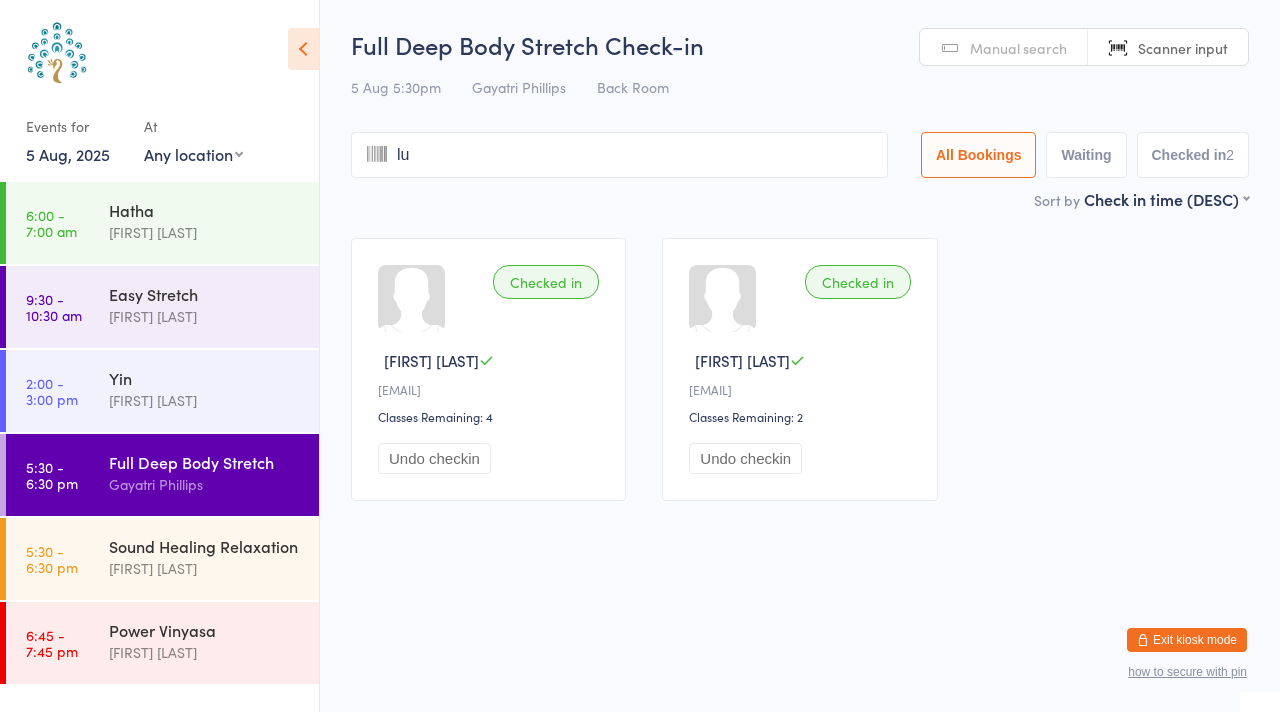 type on "lui" 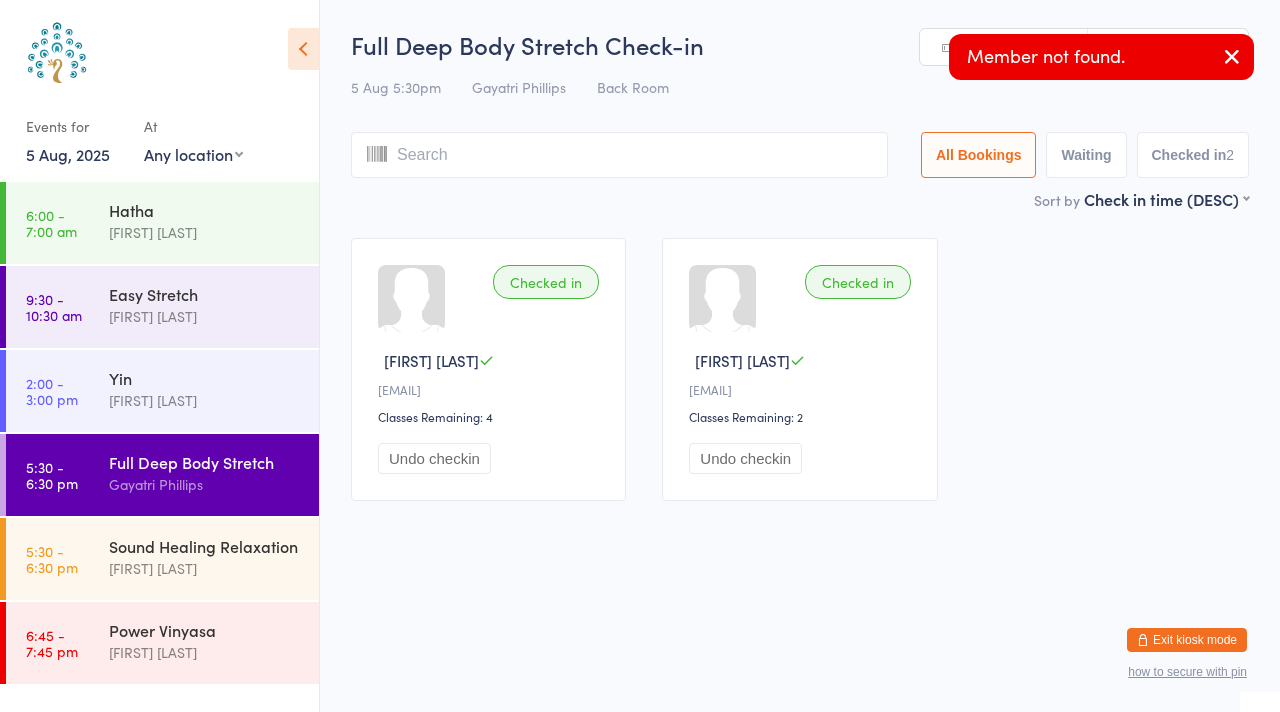 type on "s" 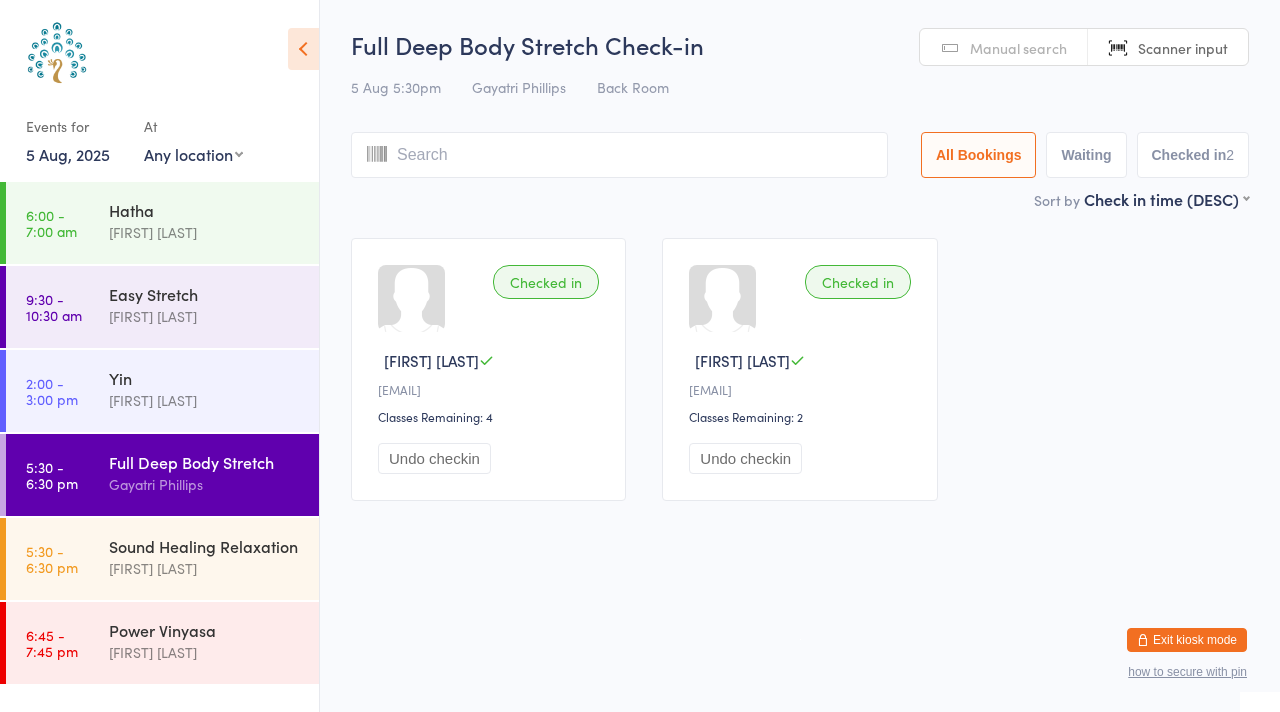 click on "Manual search" at bounding box center (1018, 48) 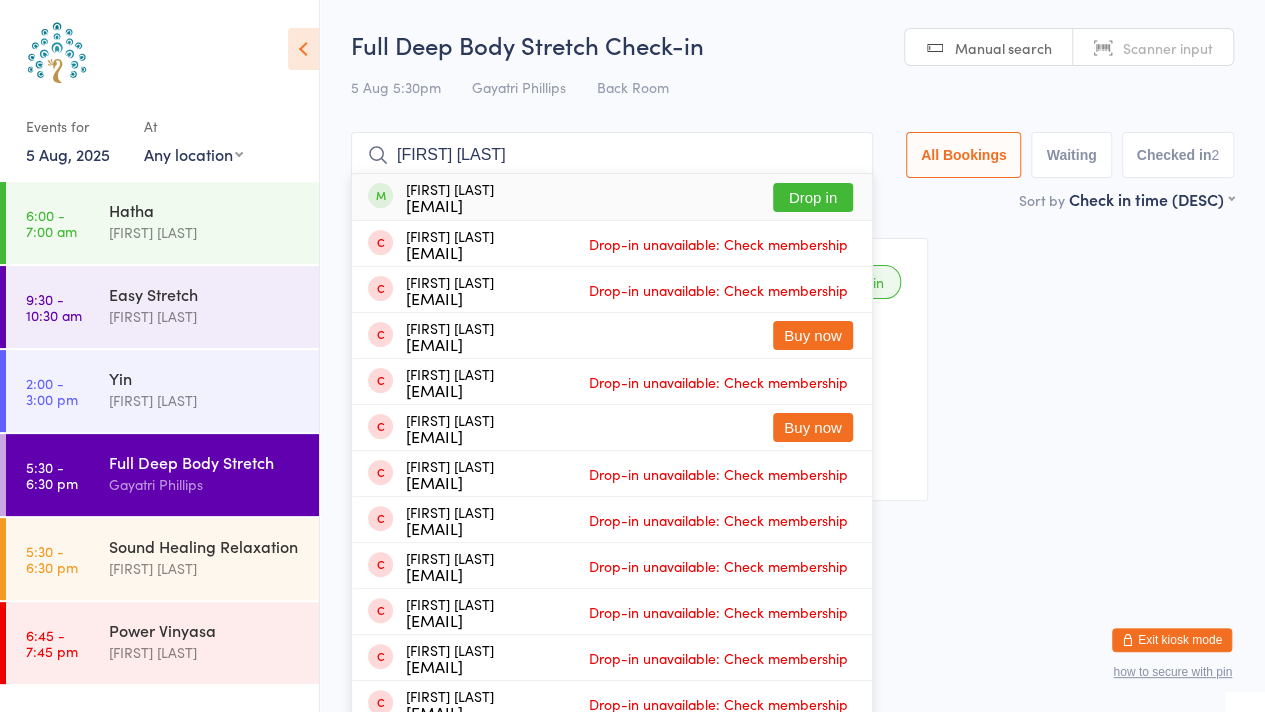 type on "luisa nieto" 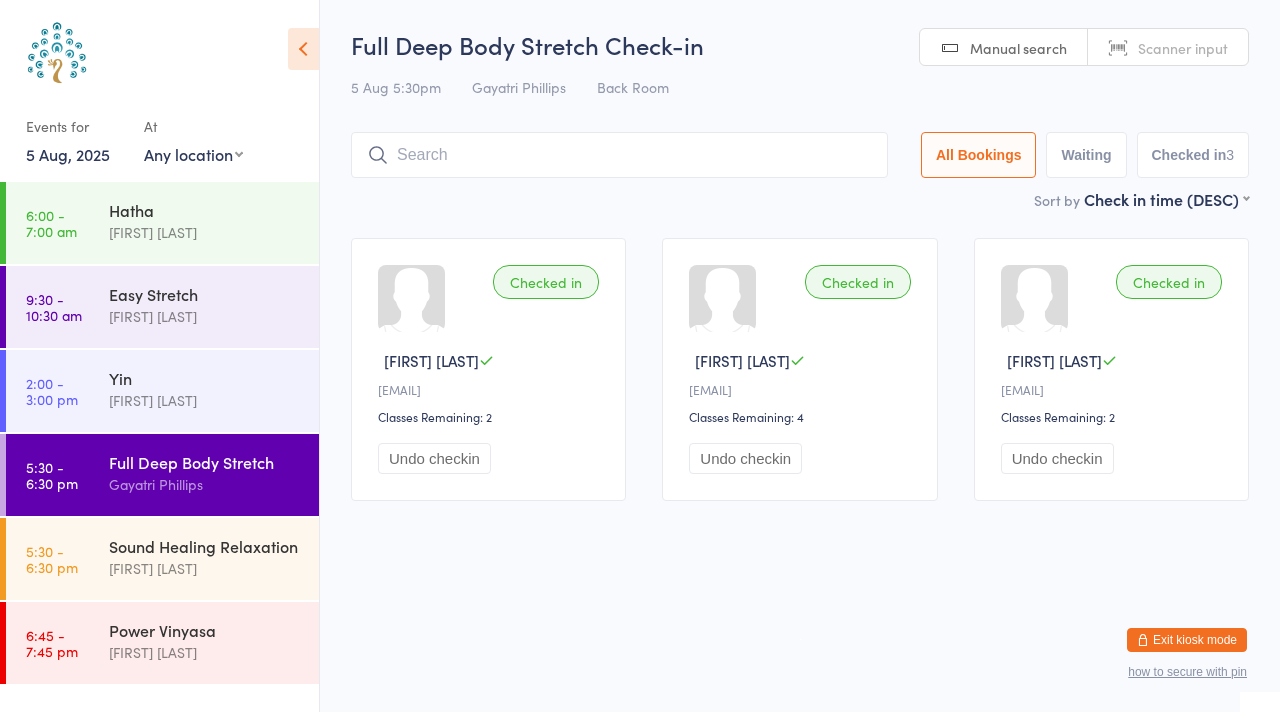 click on "Scanner input" at bounding box center (1183, 48) 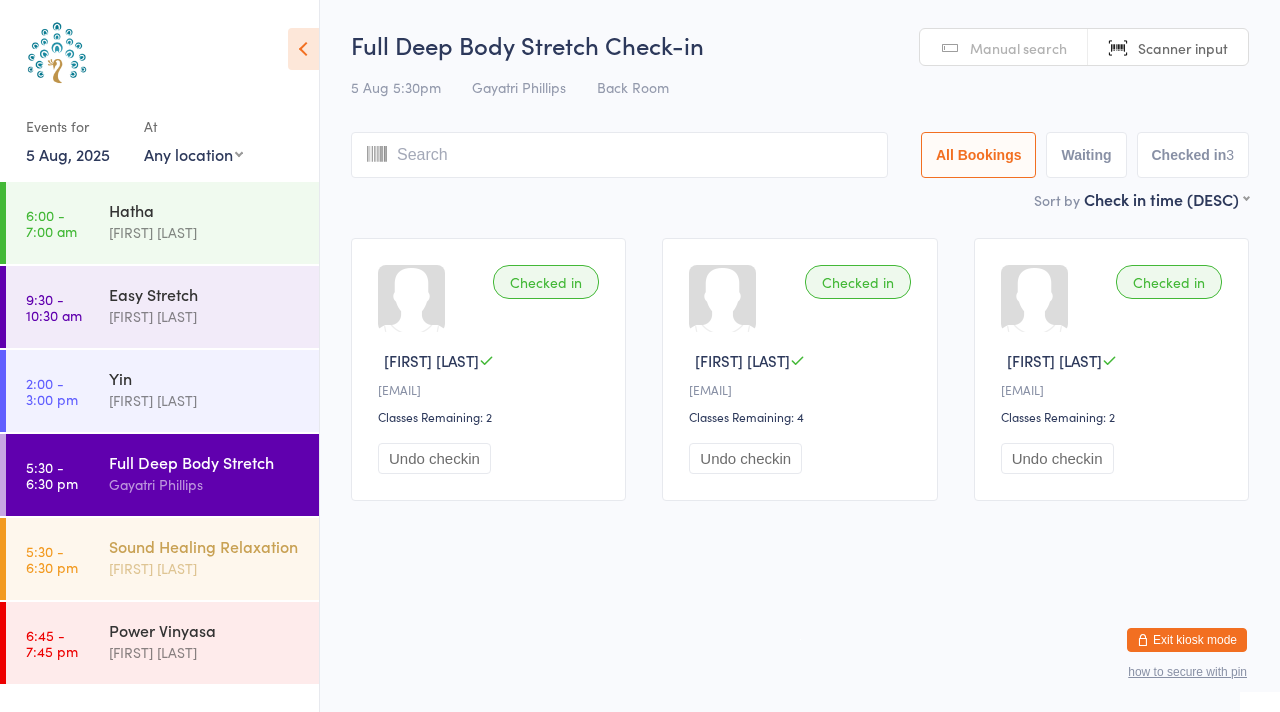 click on "Sound Healing  Relaxation [FIRST] [LAST]" at bounding box center [214, 557] 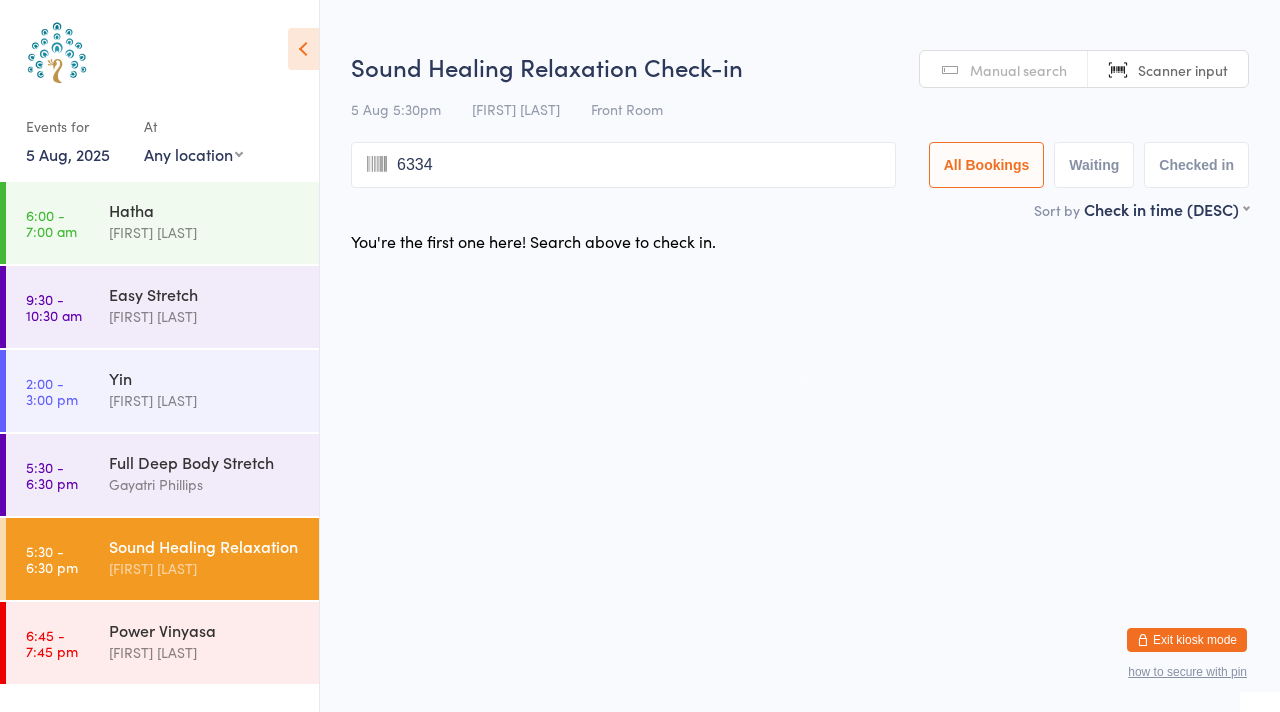type on "6334" 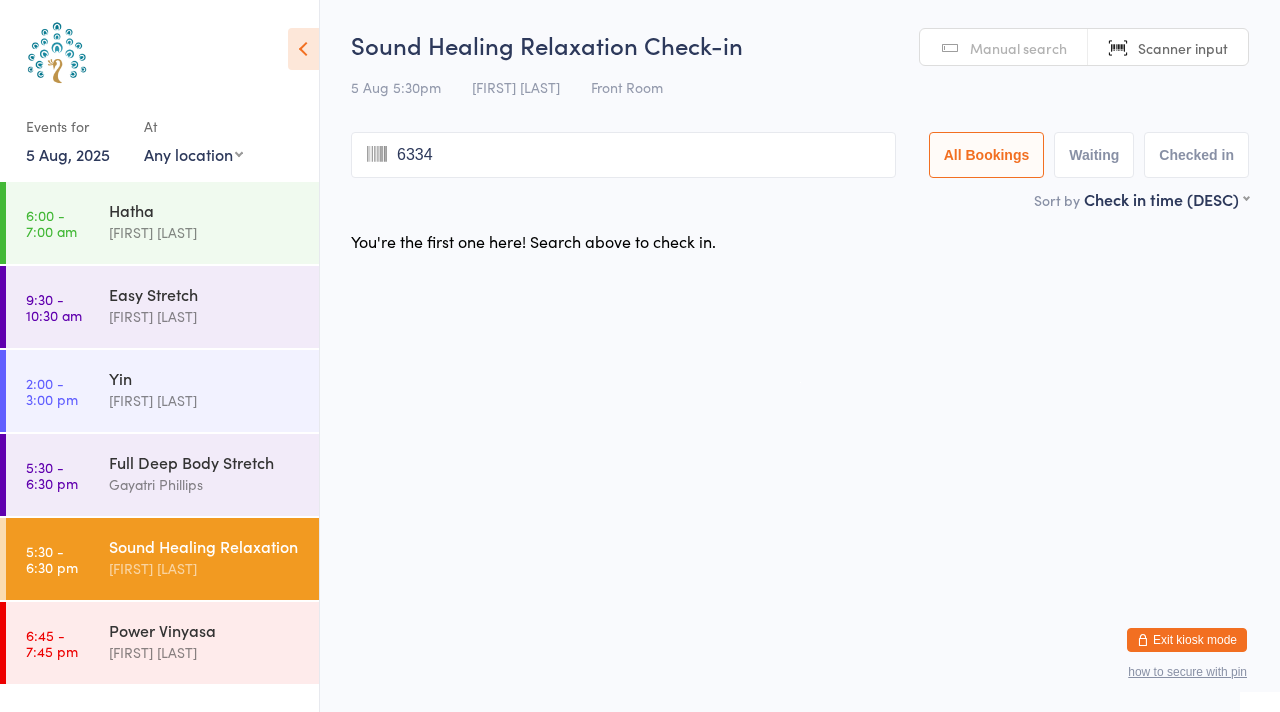 type 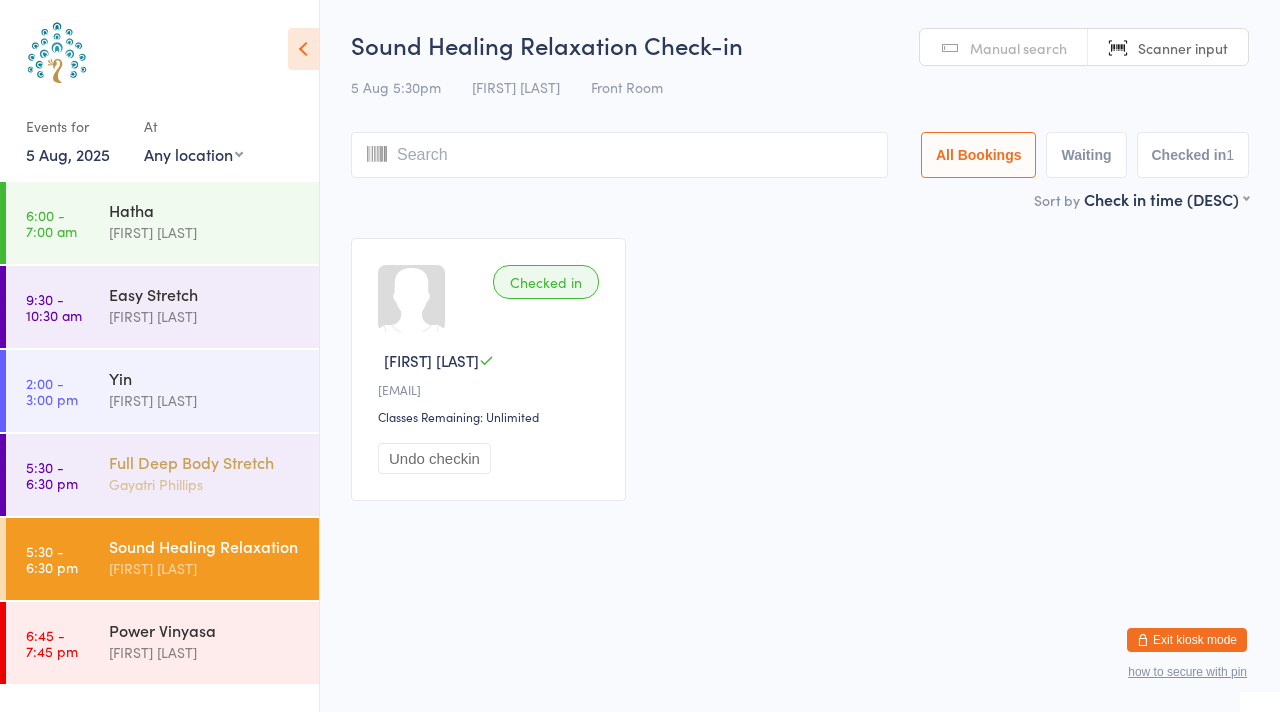 click on "Full Deep Body Stretch" at bounding box center (205, 462) 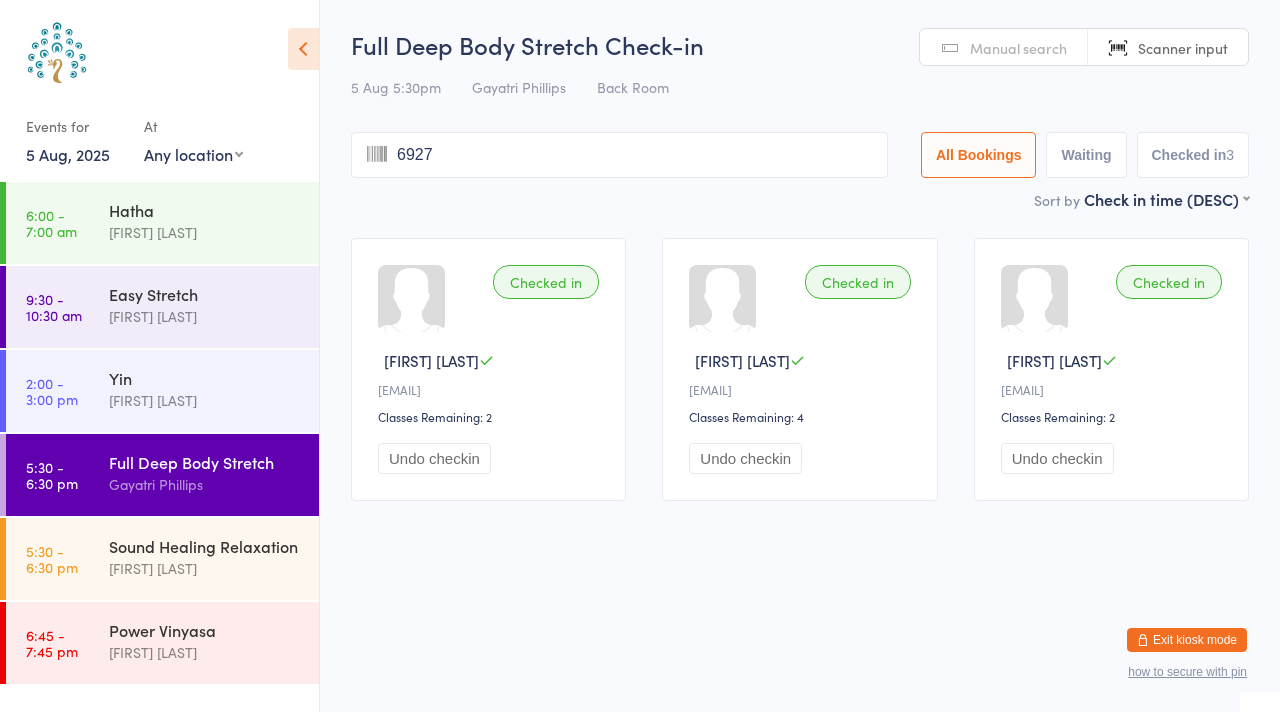 type on "6927" 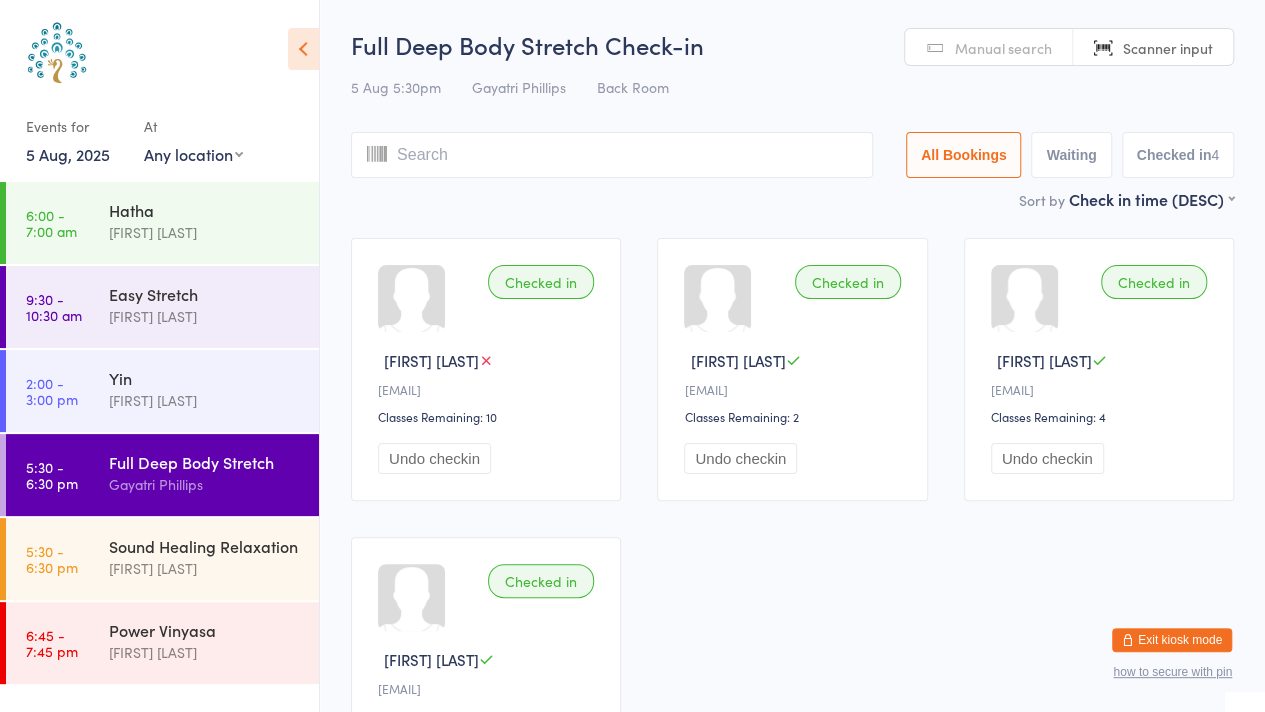 click on "Manual search" at bounding box center (989, 48) 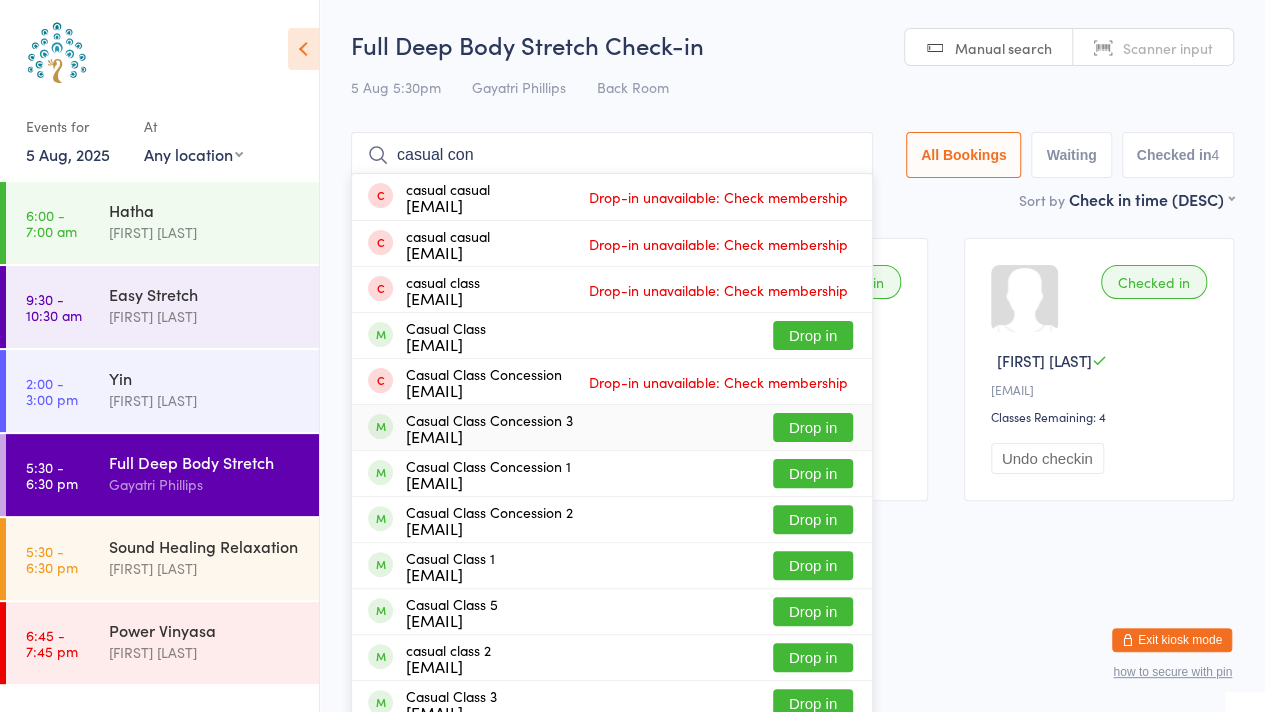 type on "casual con" 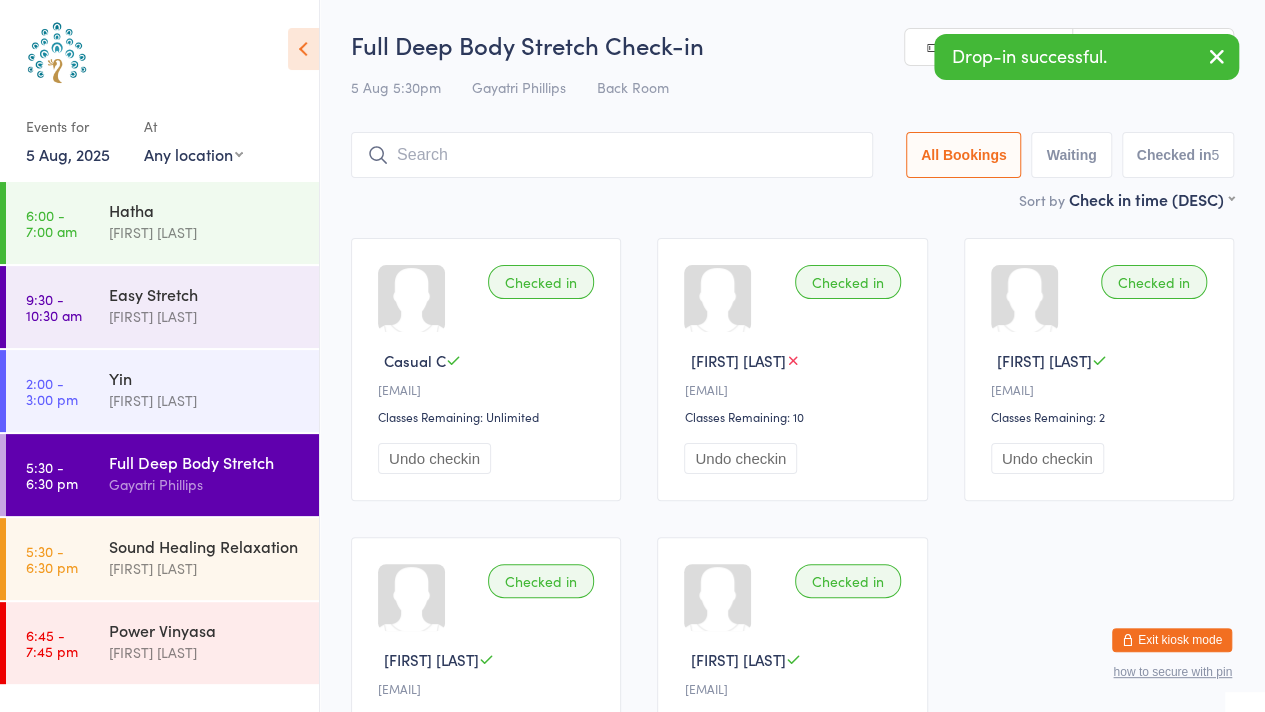 click at bounding box center (1217, 56) 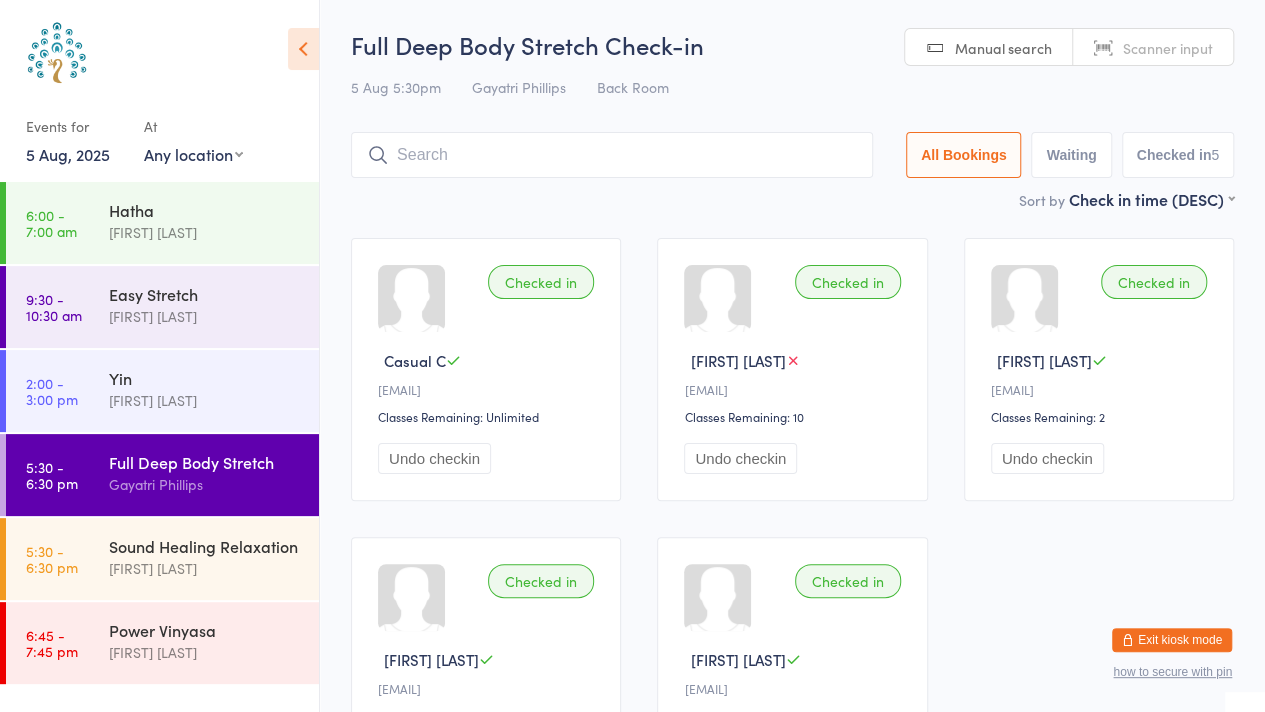 click on "Scanner input" at bounding box center (1168, 48) 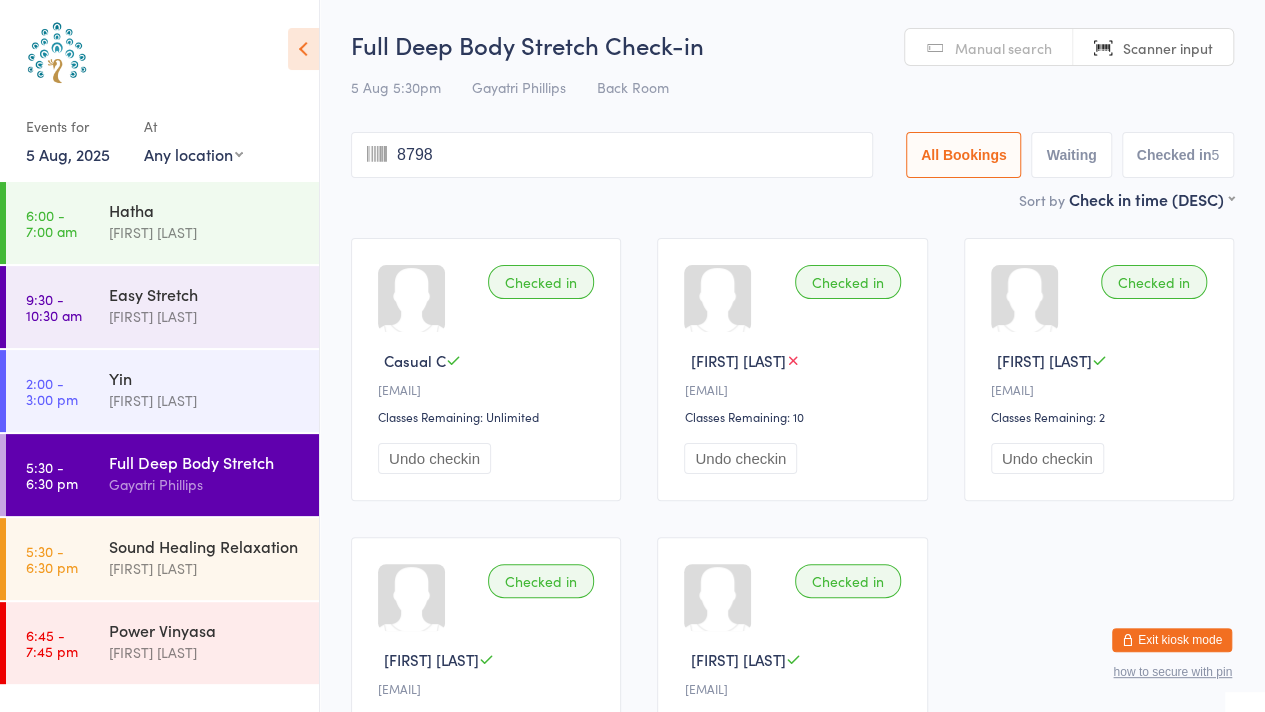 type on "8798" 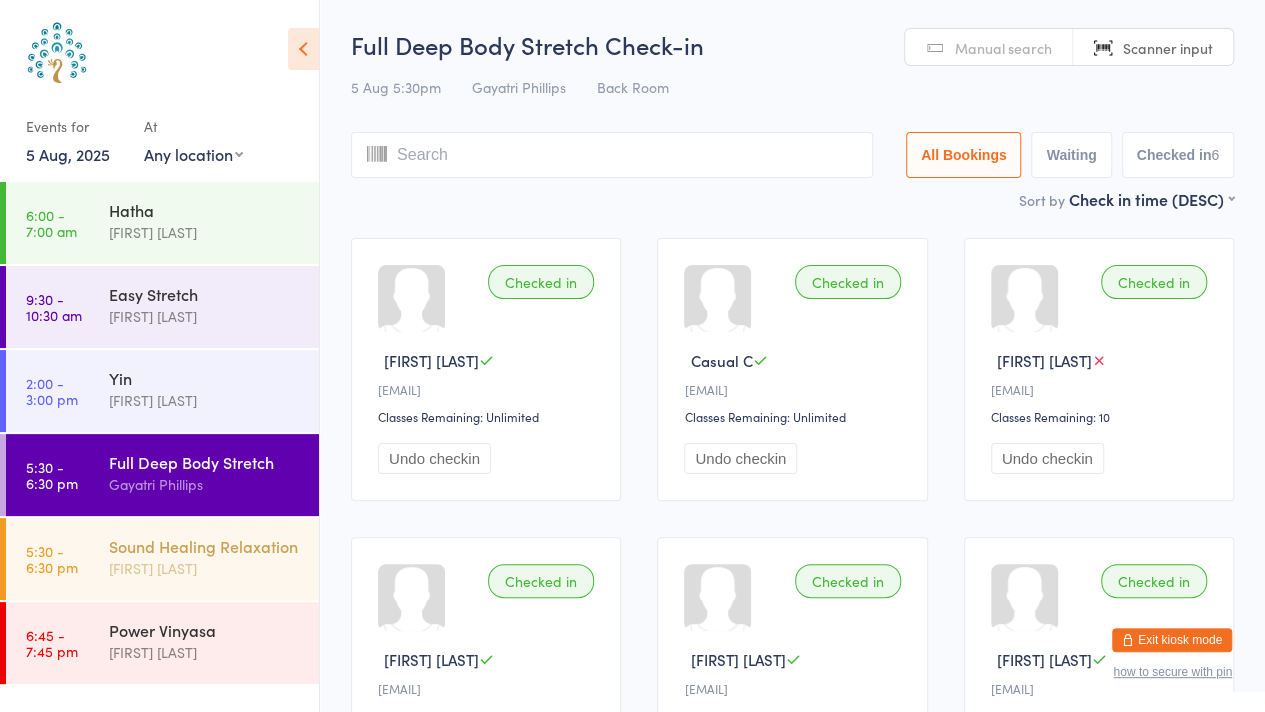 click on "Sound Healing  Relaxation" at bounding box center (205, 546) 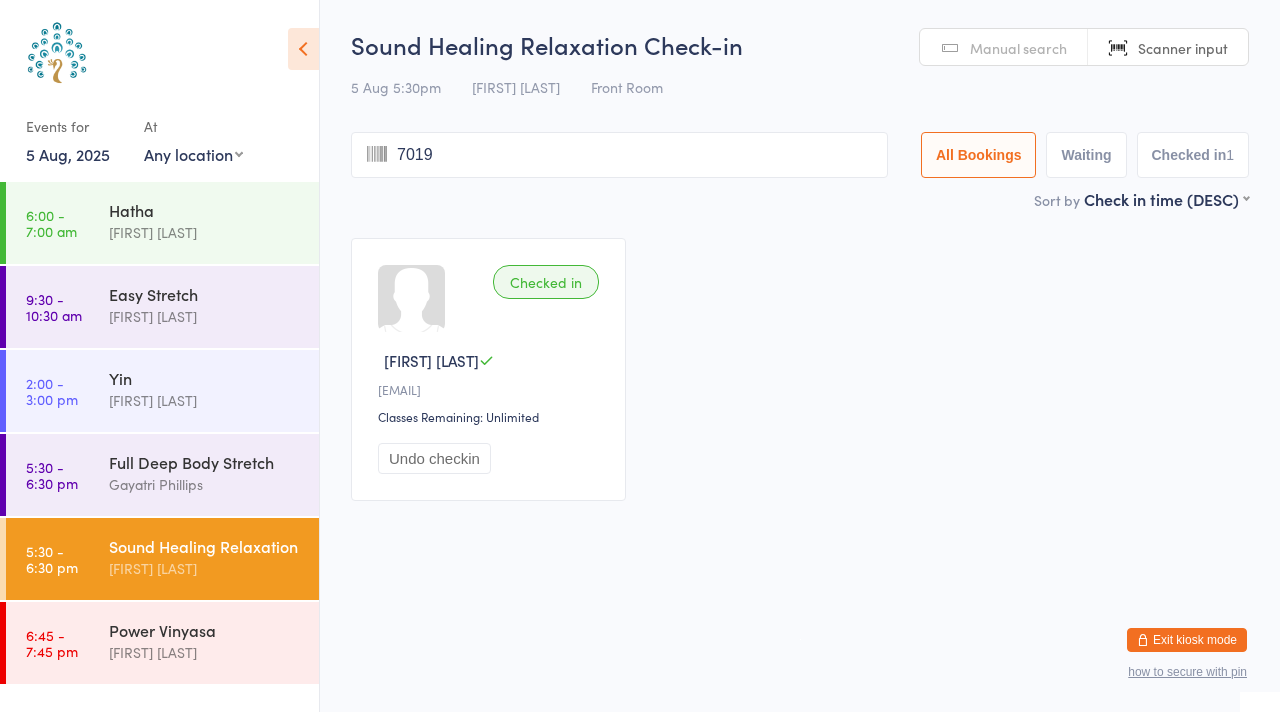 type on "7019" 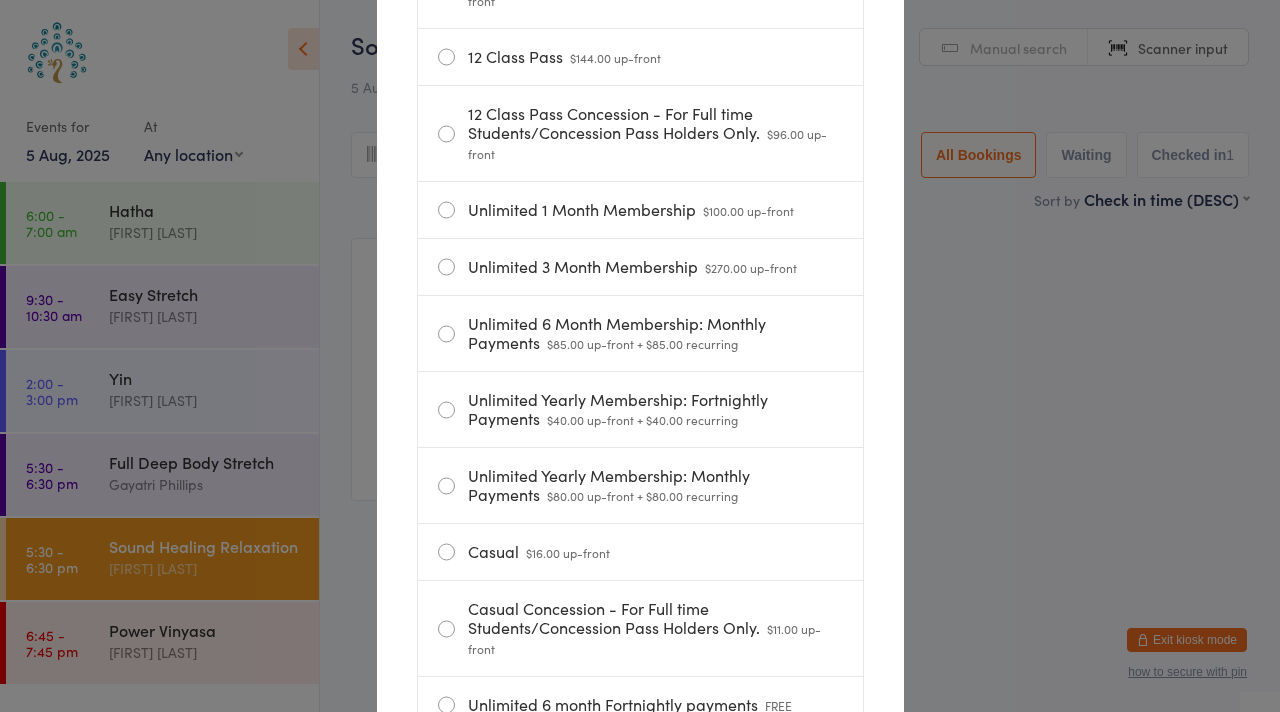 scroll, scrollTop: 500, scrollLeft: 0, axis: vertical 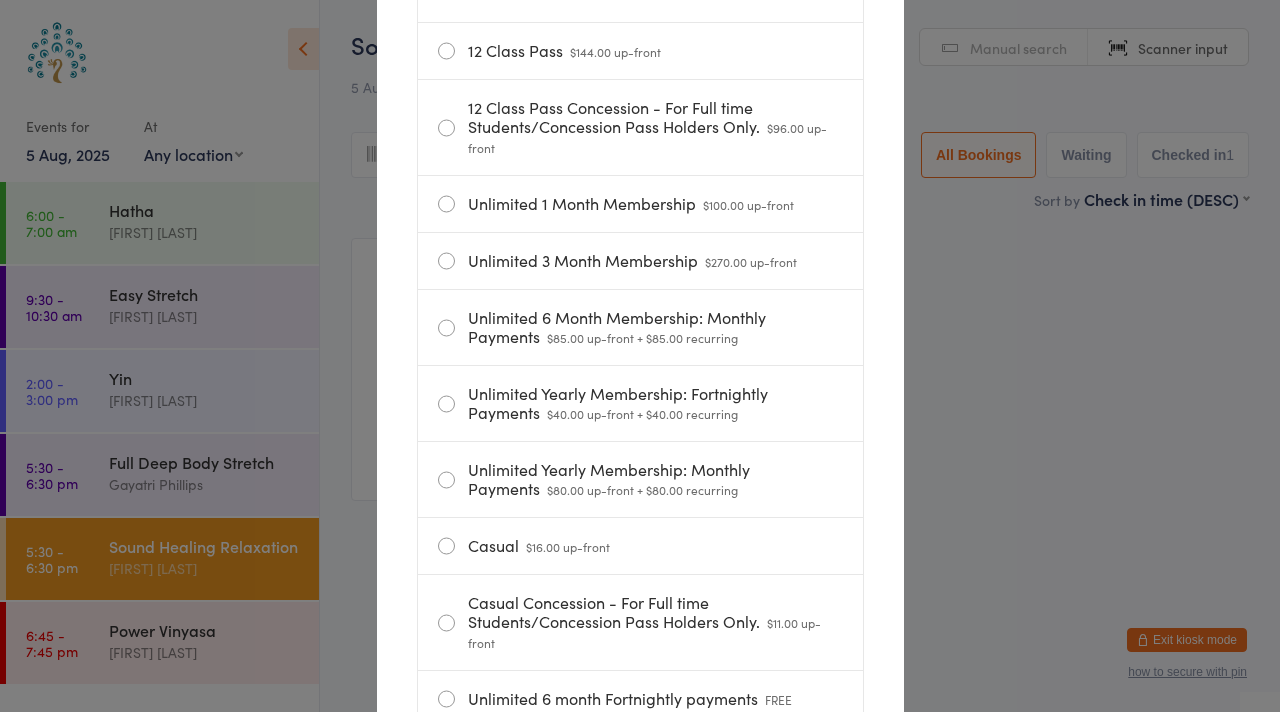 click on "Casual  $16.00 up-front" at bounding box center (640, 546) 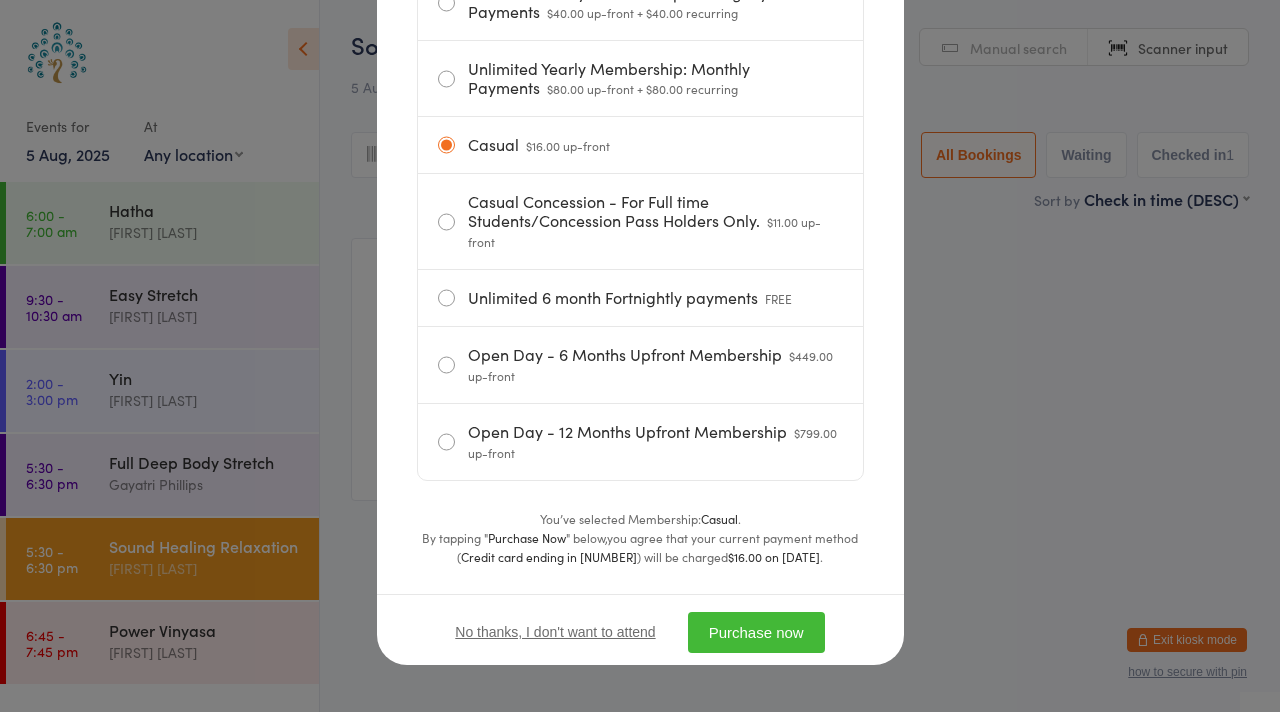 scroll, scrollTop: 918, scrollLeft: 0, axis: vertical 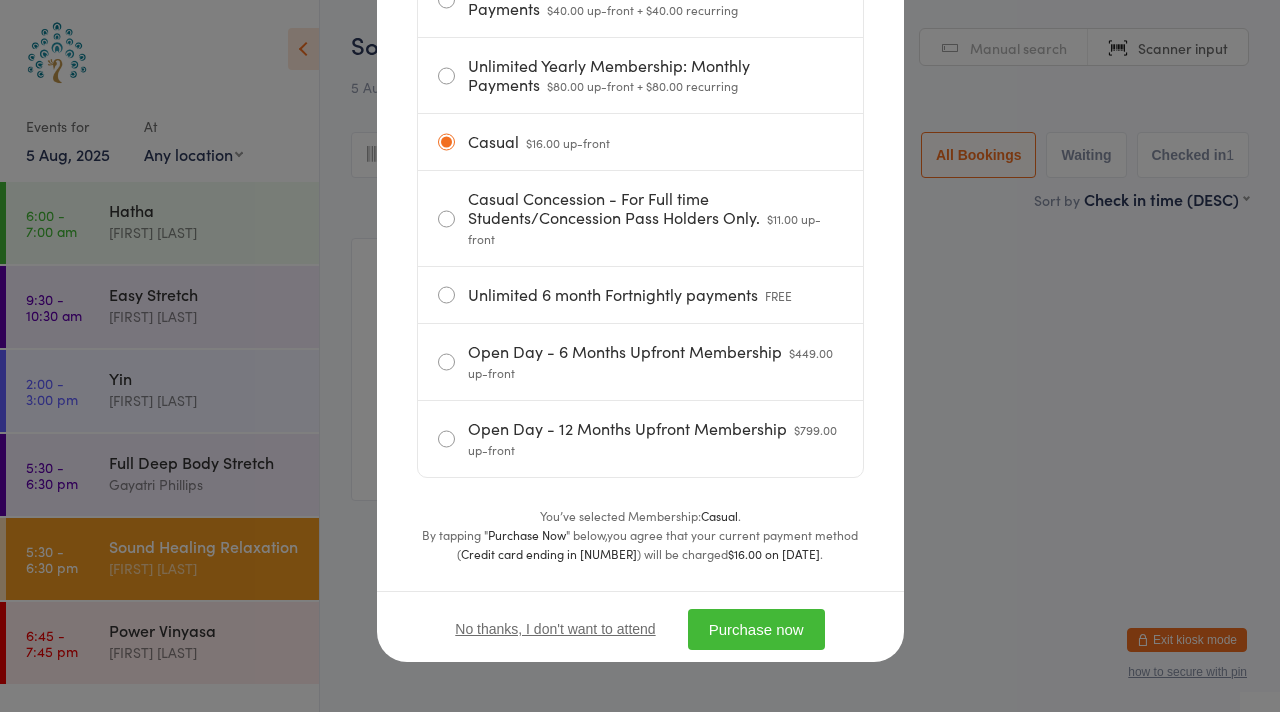 click on "Purchase now" at bounding box center (756, 629) 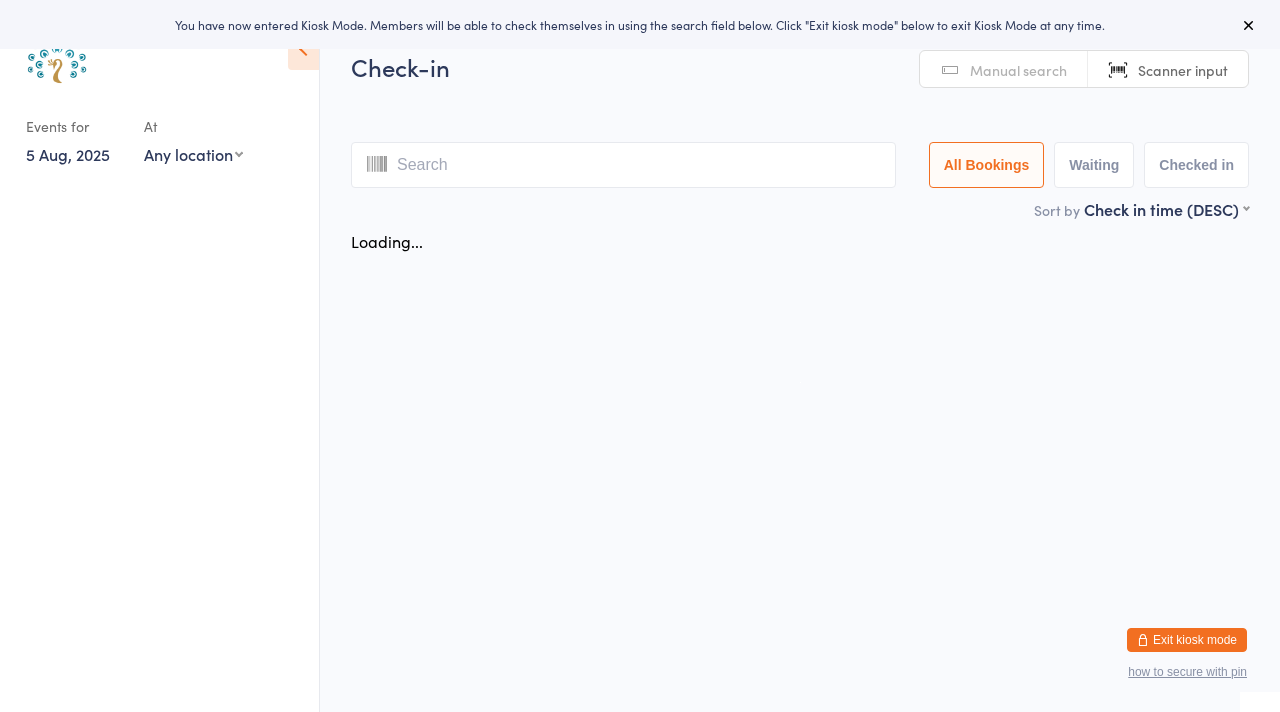 scroll, scrollTop: 0, scrollLeft: 0, axis: both 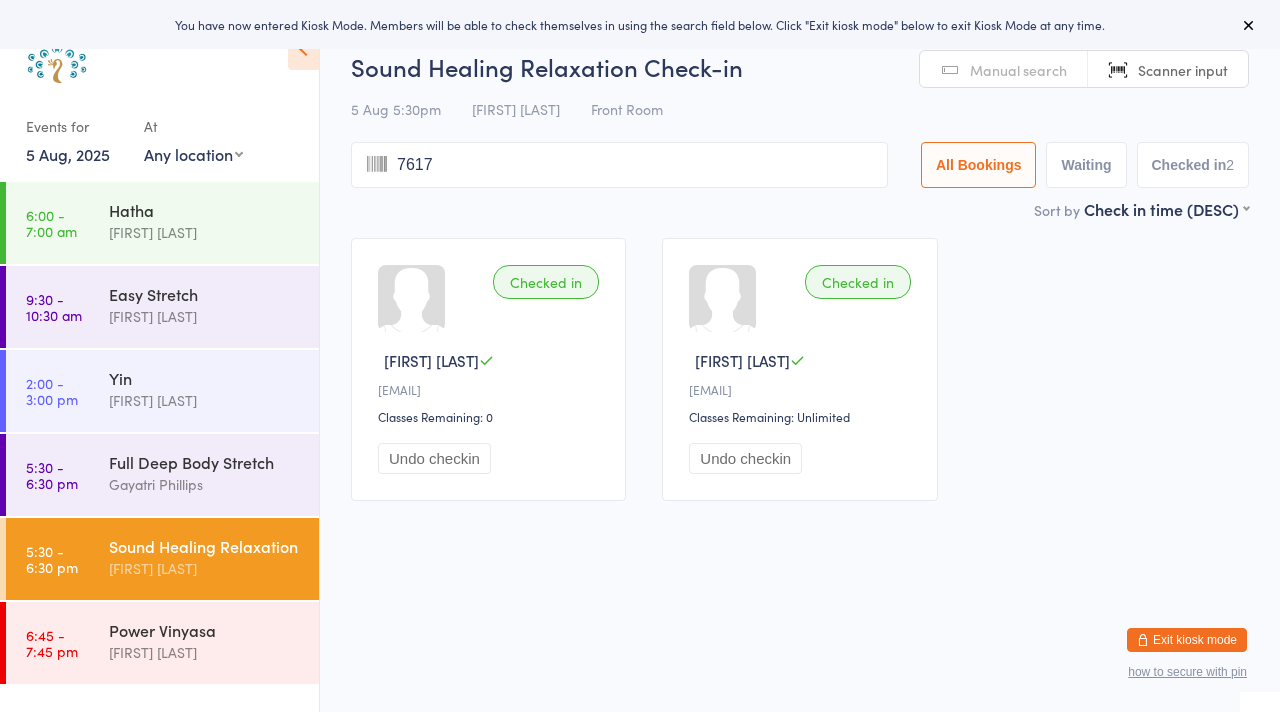 type on "7617" 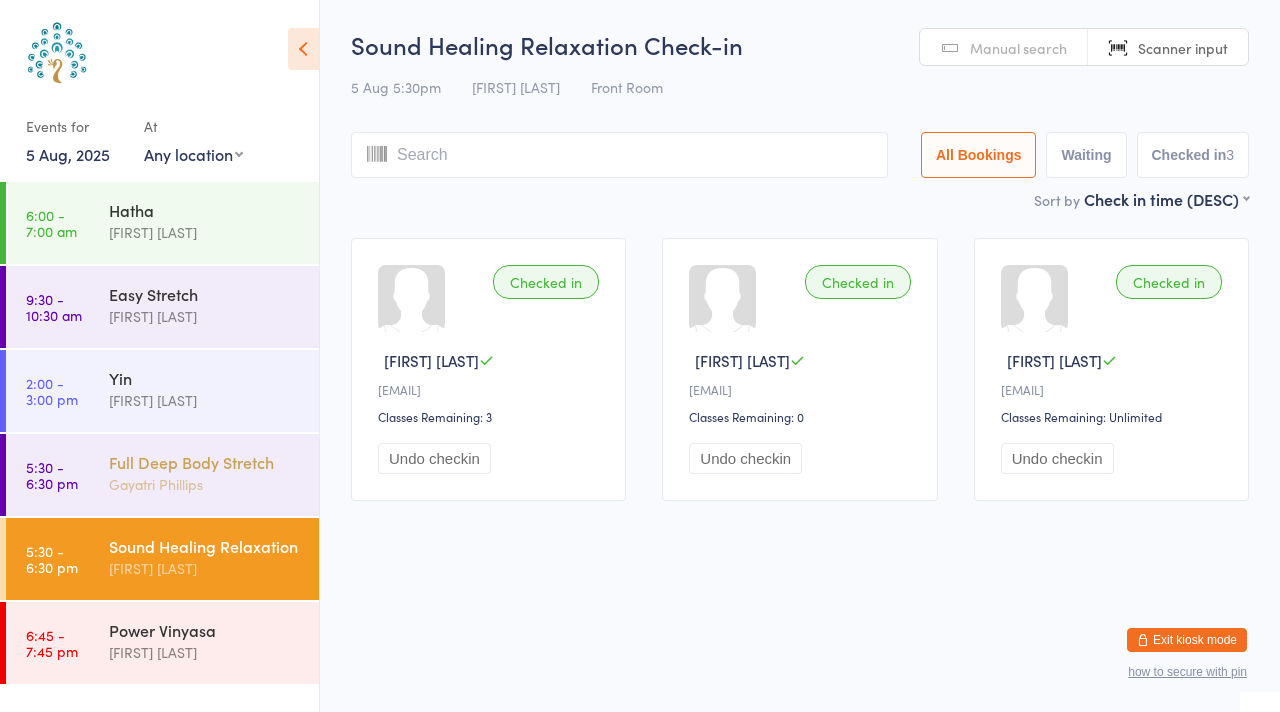 click on "Full Deep Body Stretch [FIRST] [LAST]" at bounding box center [214, 473] 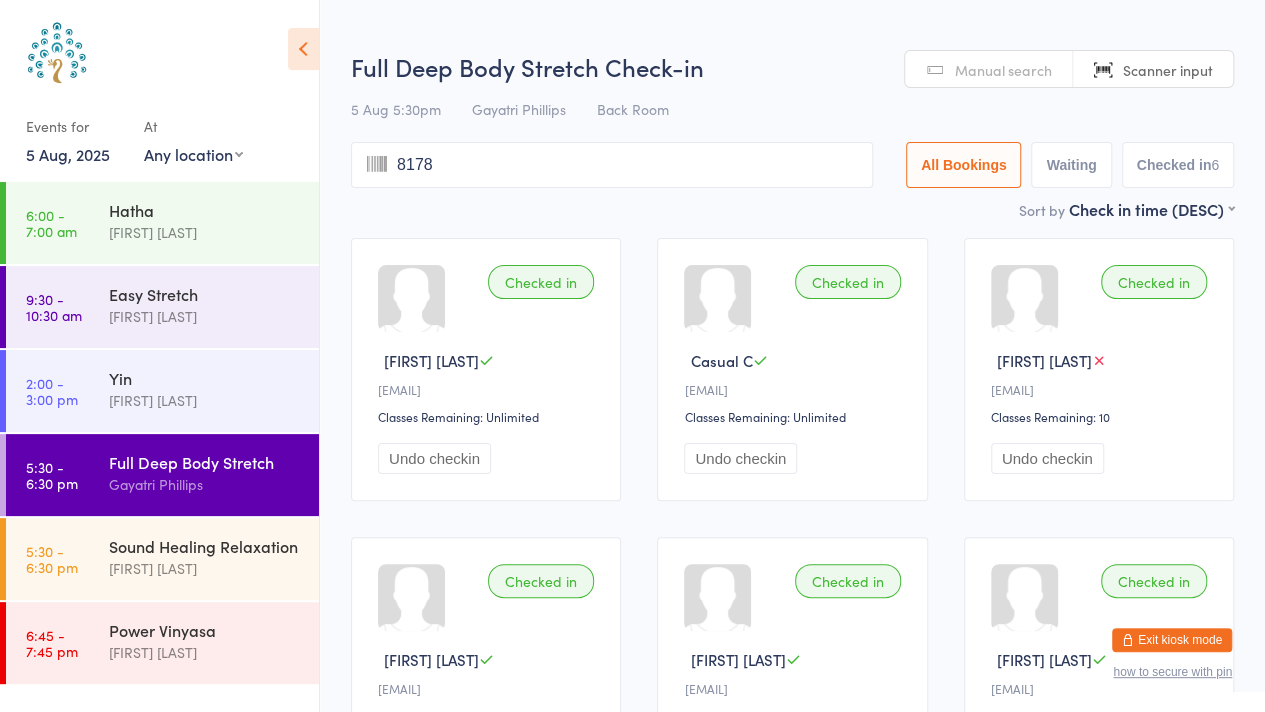 type on "8178" 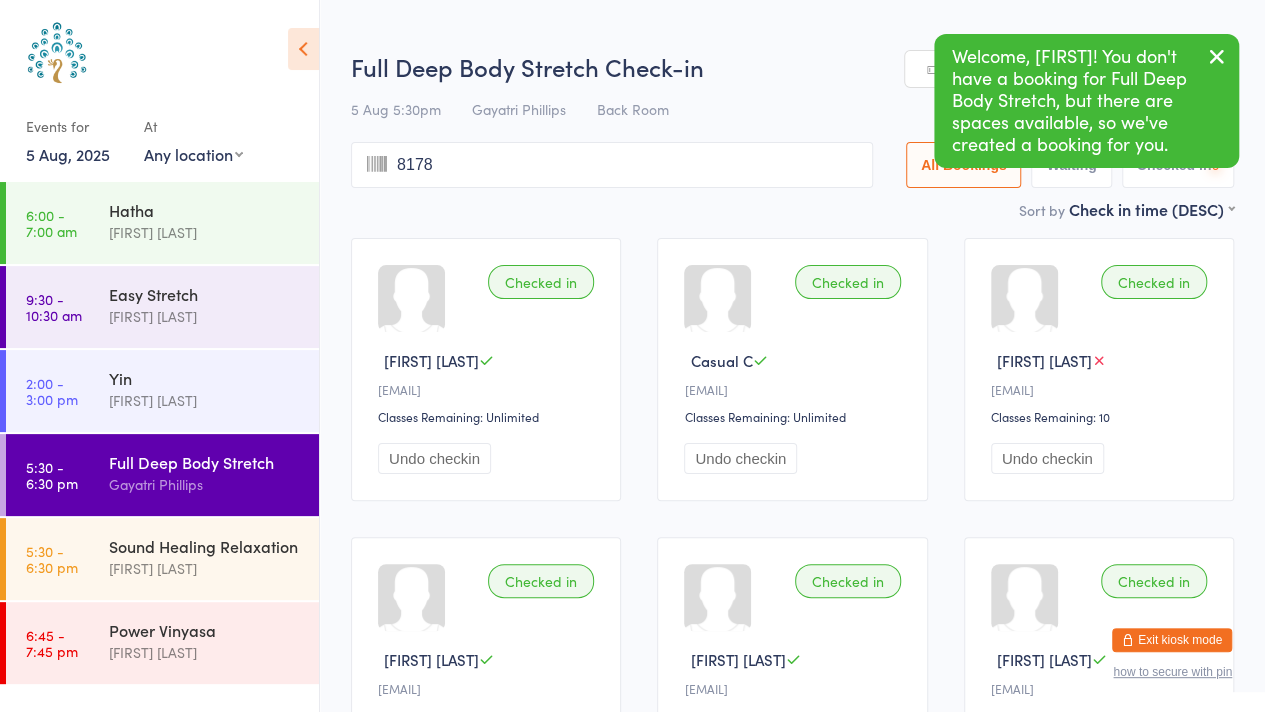 type 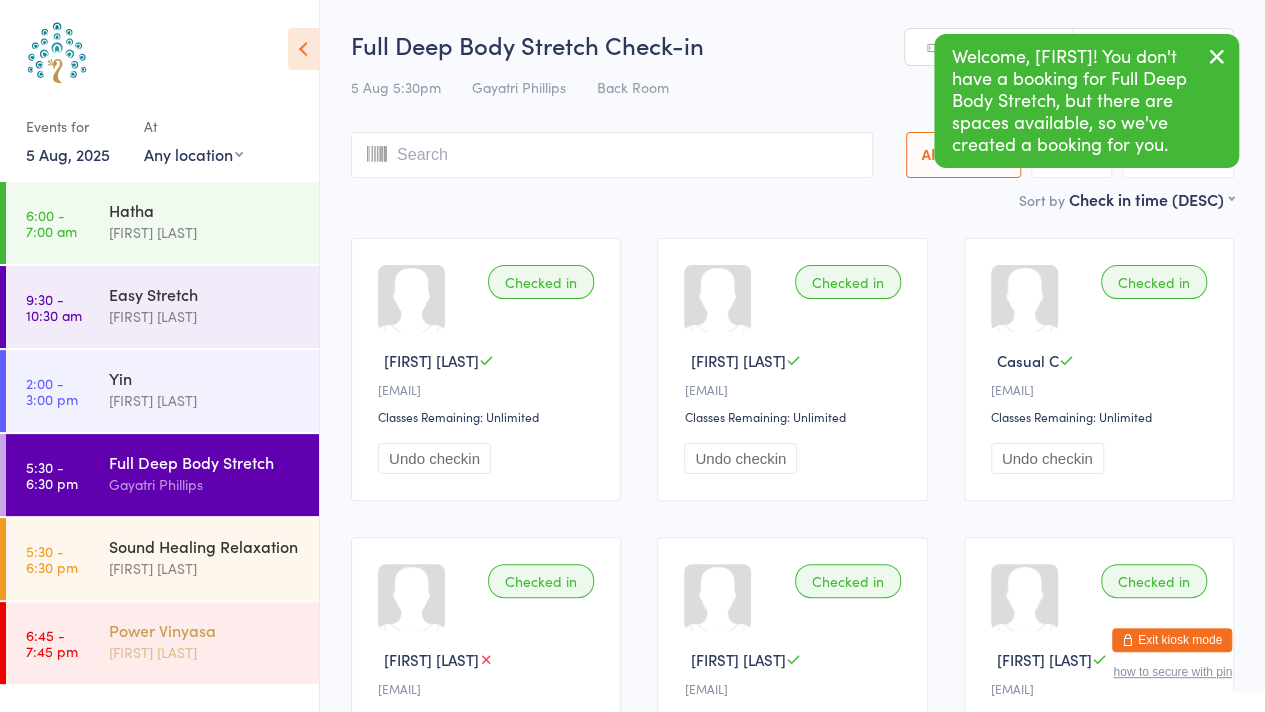 click on "[FIRST] [LAST]" at bounding box center (205, 652) 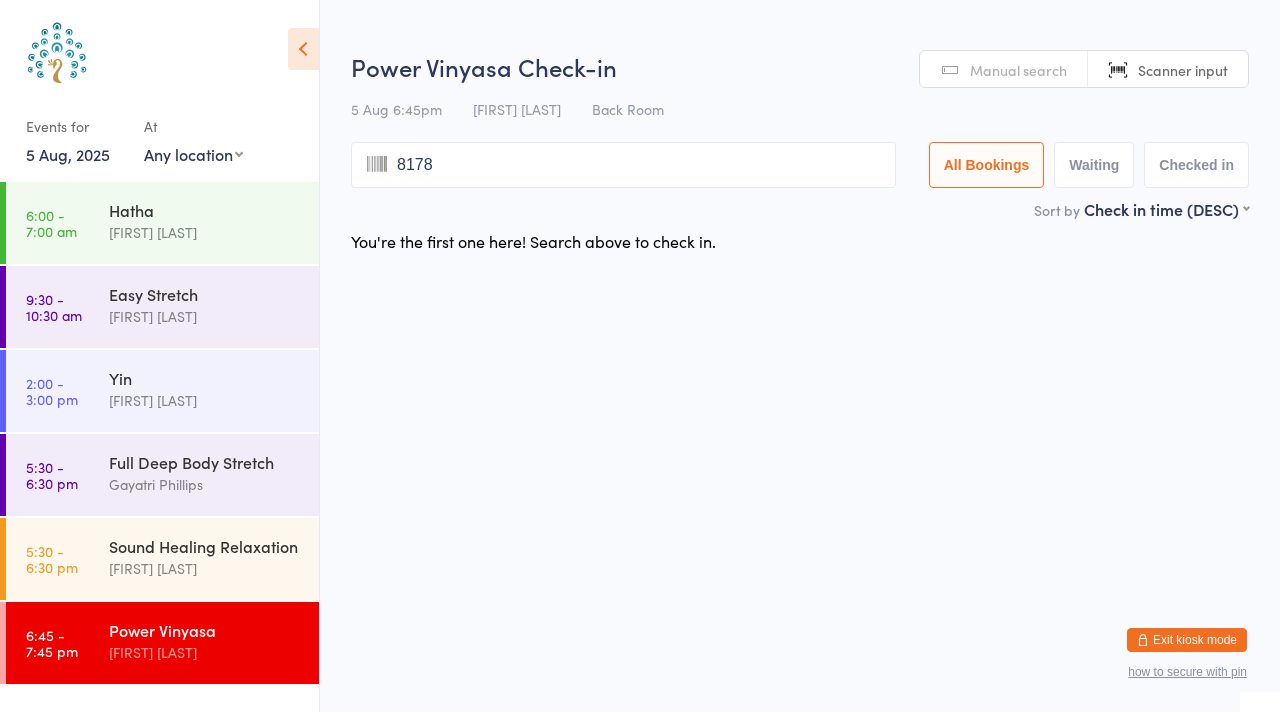 type on "8178" 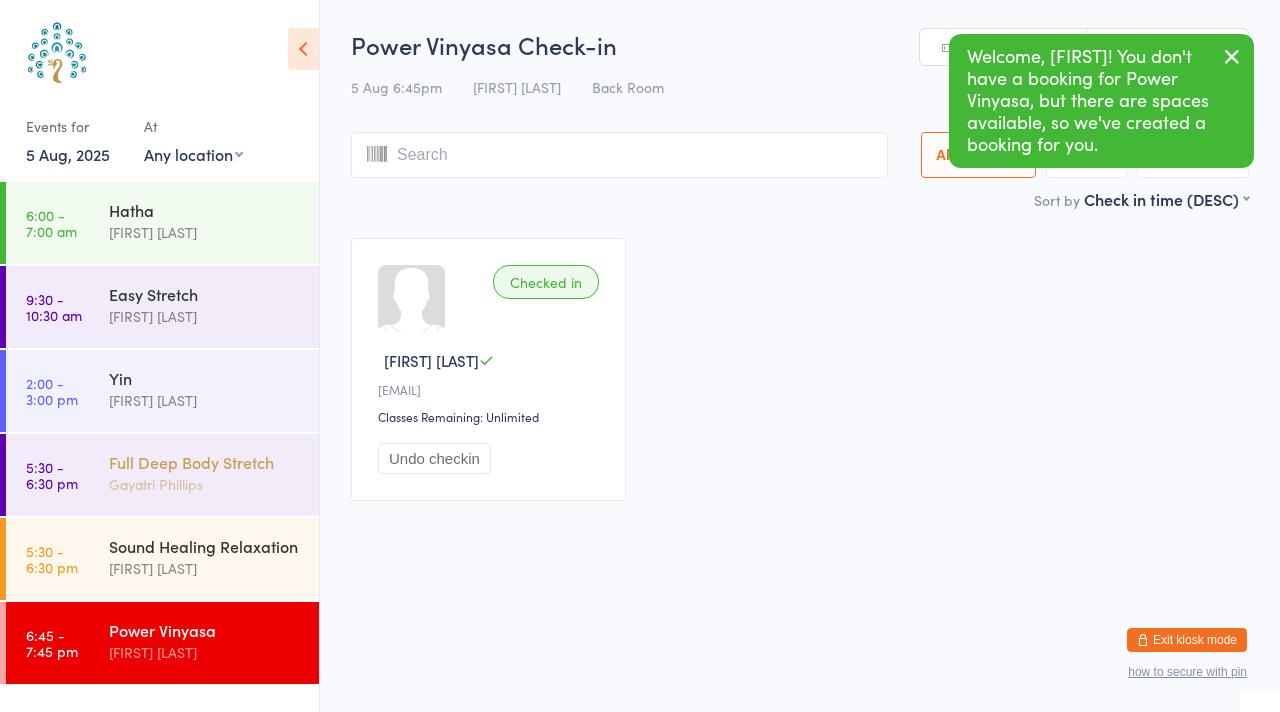 click on "Full Deep Body Stretch" at bounding box center [205, 462] 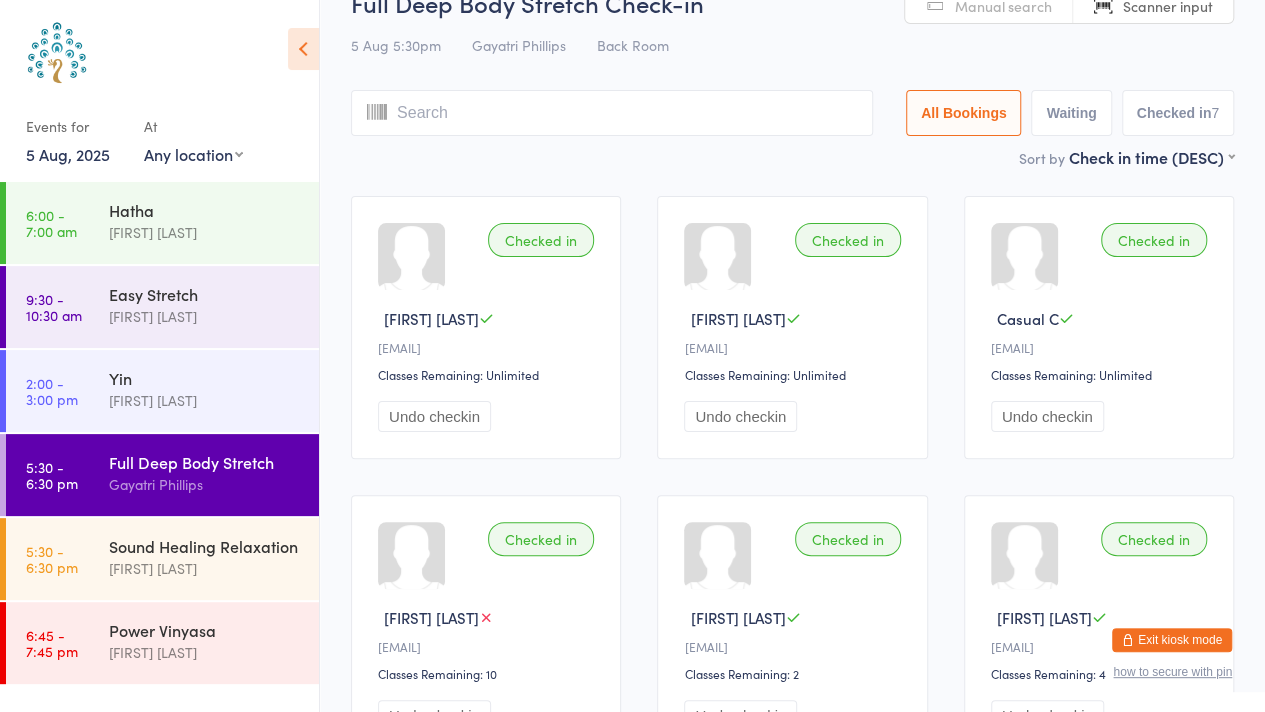 scroll, scrollTop: 0, scrollLeft: 0, axis: both 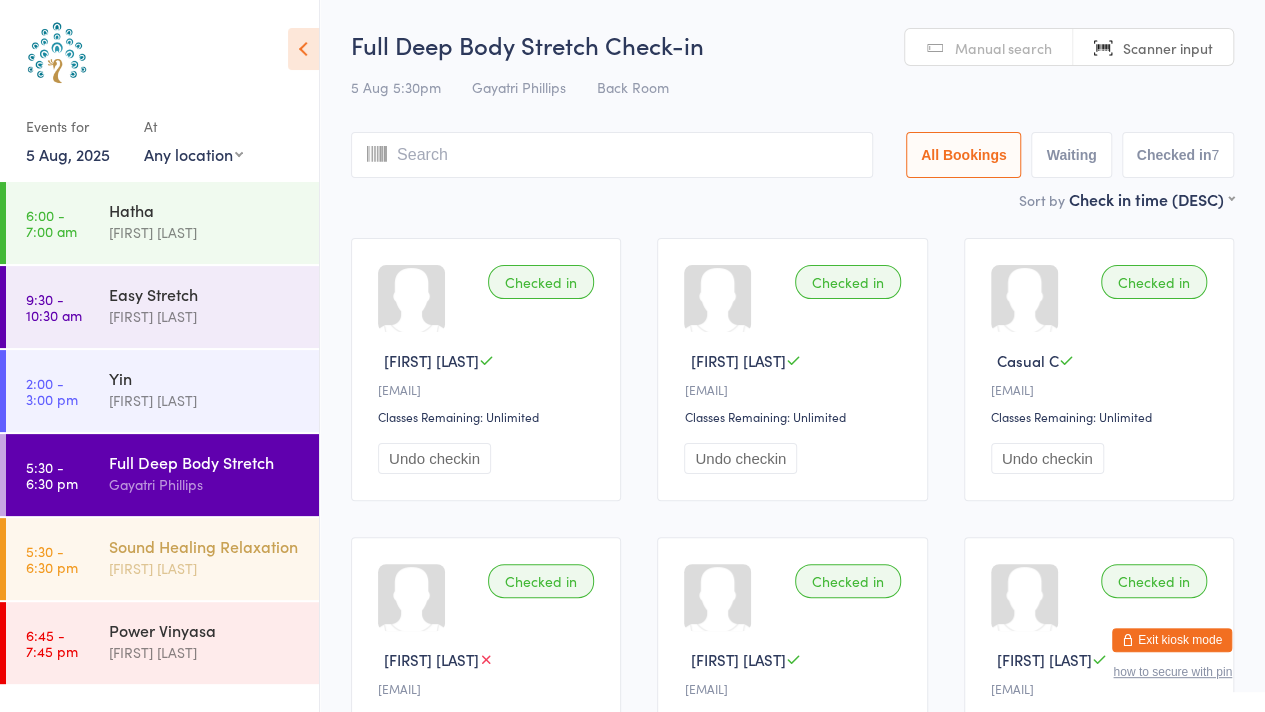 click on "Sound Healing  Relaxation" at bounding box center [205, 546] 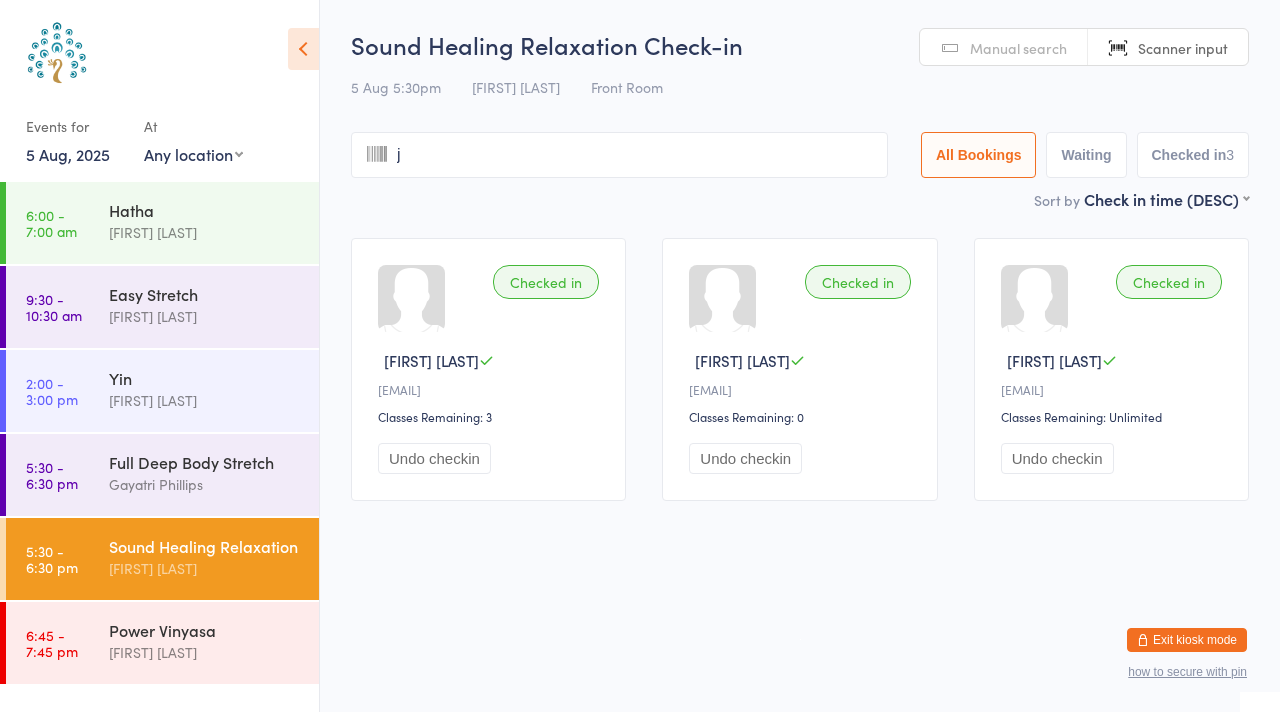 type on "jo" 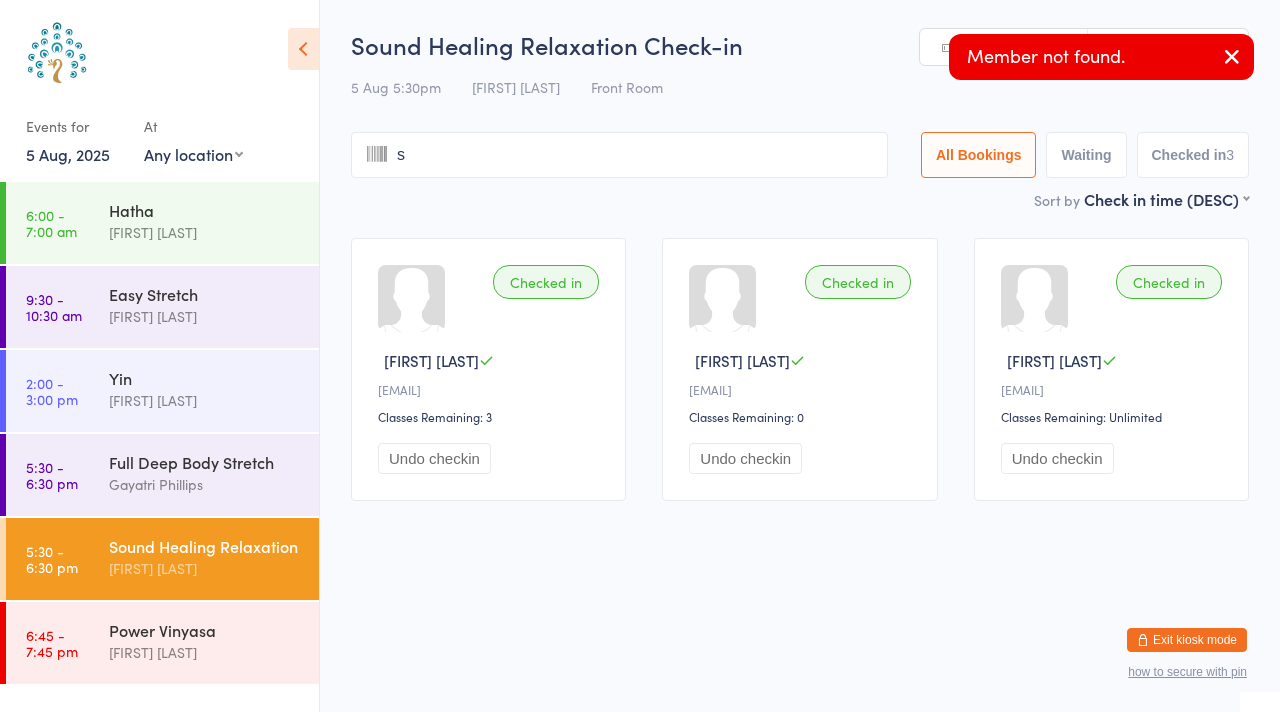 type on "sh" 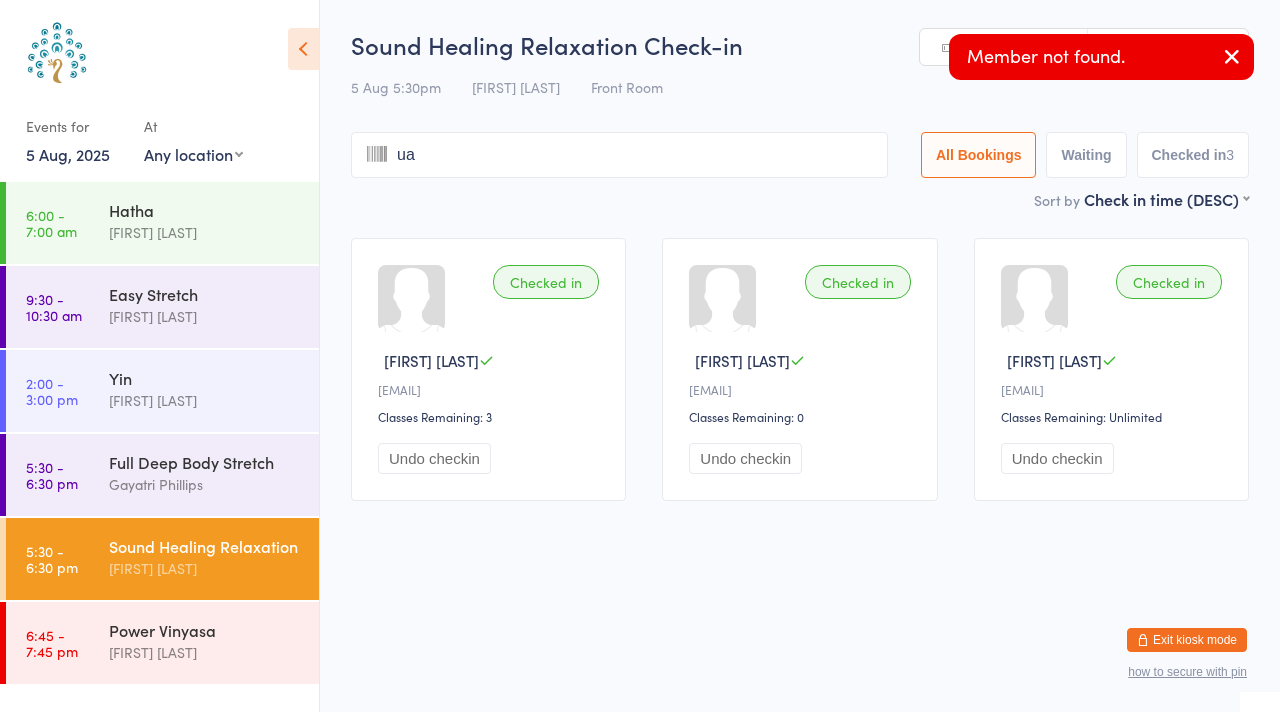 type on "ua" 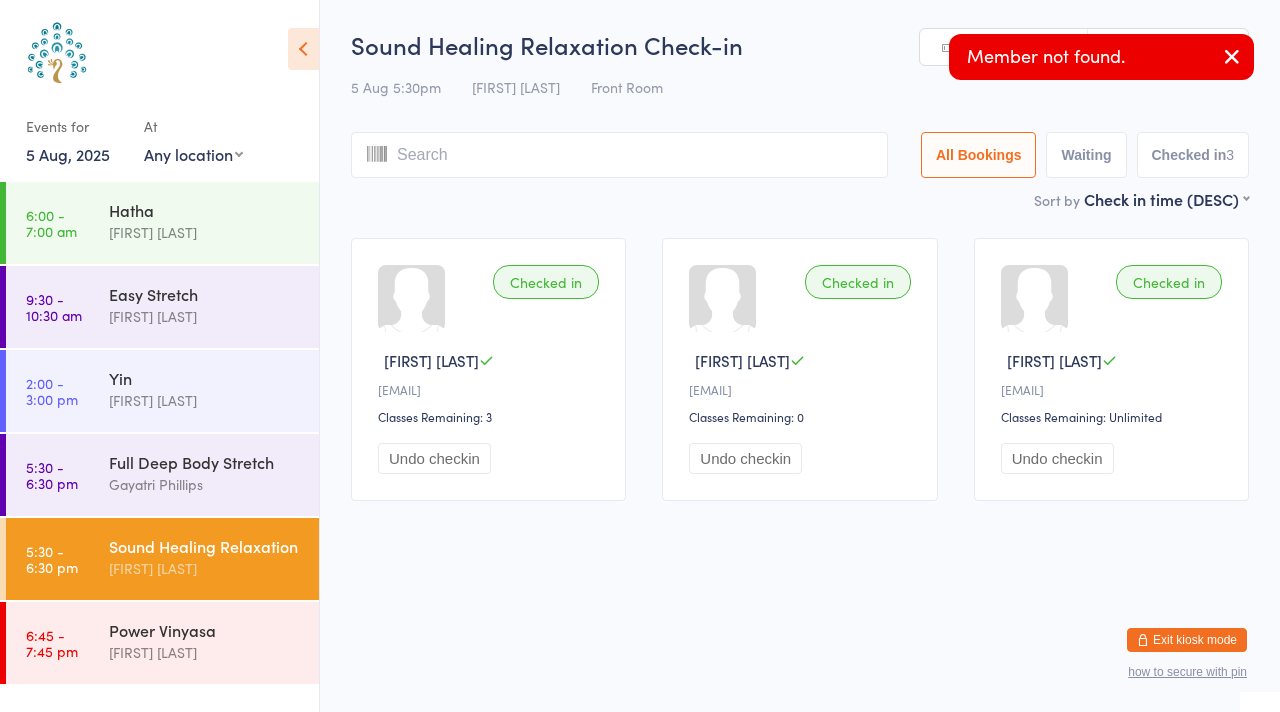 click at bounding box center (1232, 56) 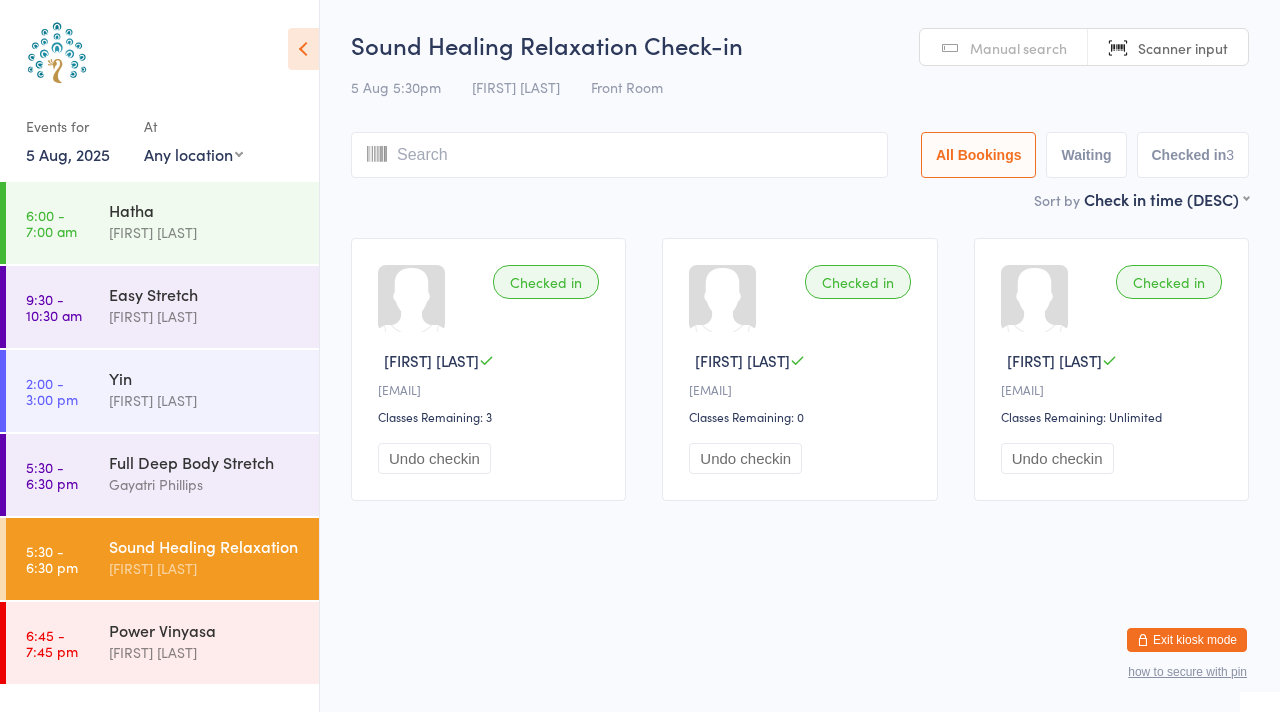 click on "Manual search" at bounding box center [1018, 48] 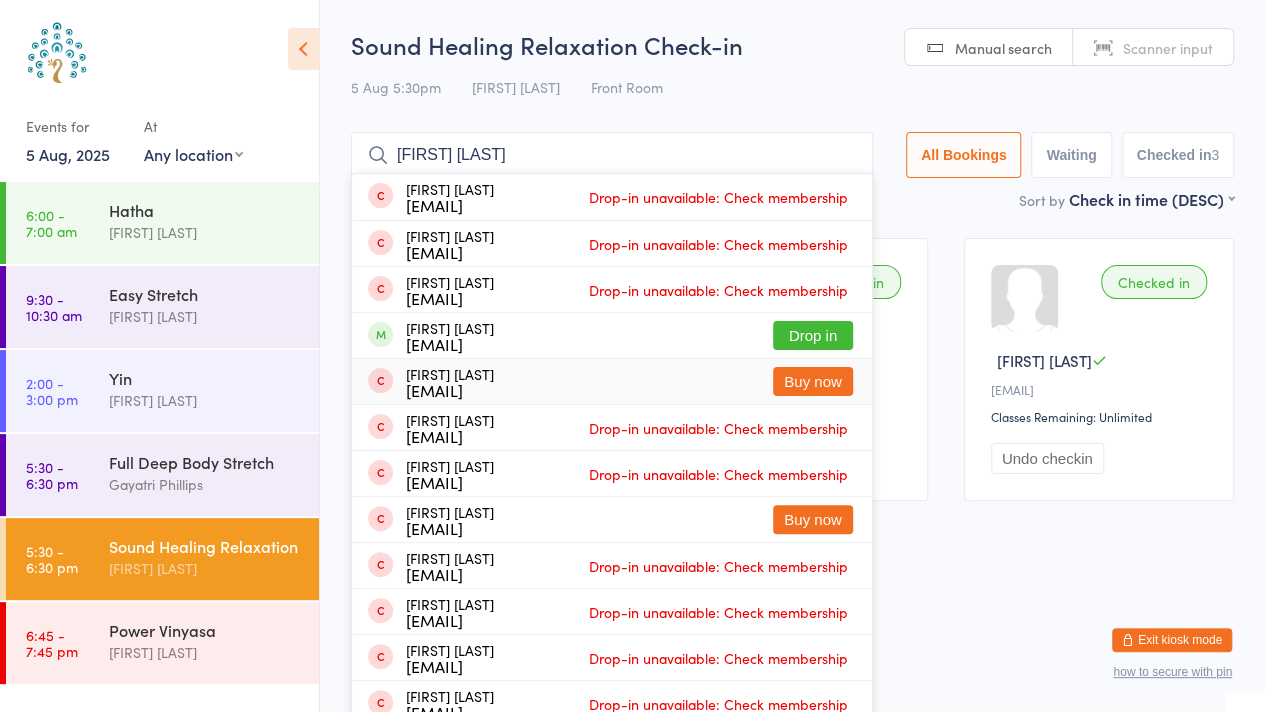 type on "[FIRST] [LAST]" 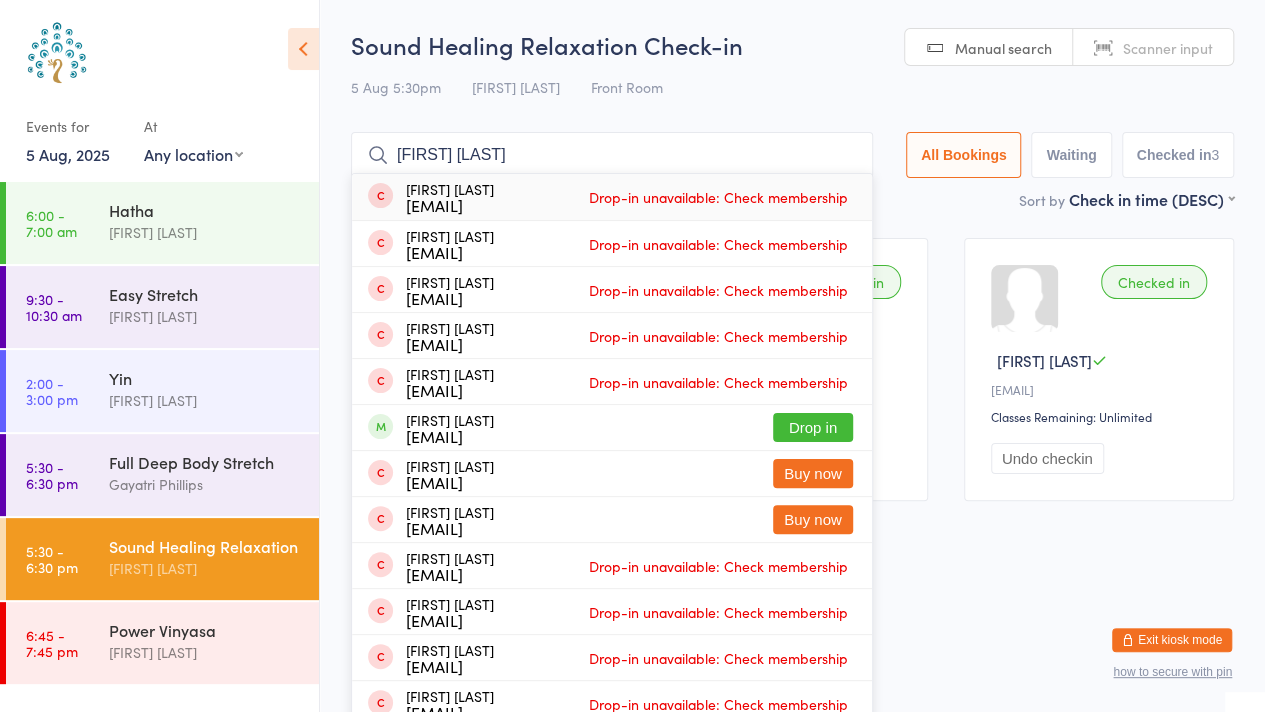 click on "[FIRST] [LAST]" at bounding box center (612, 155) 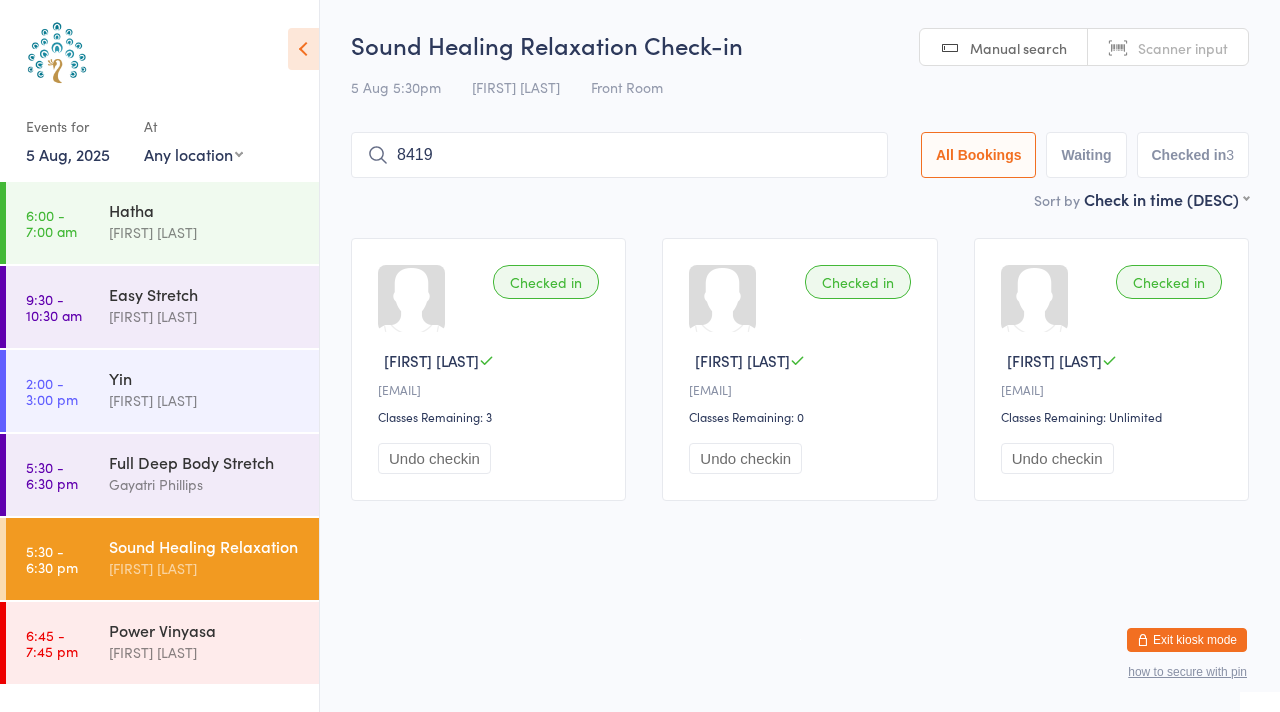 type on "8419" 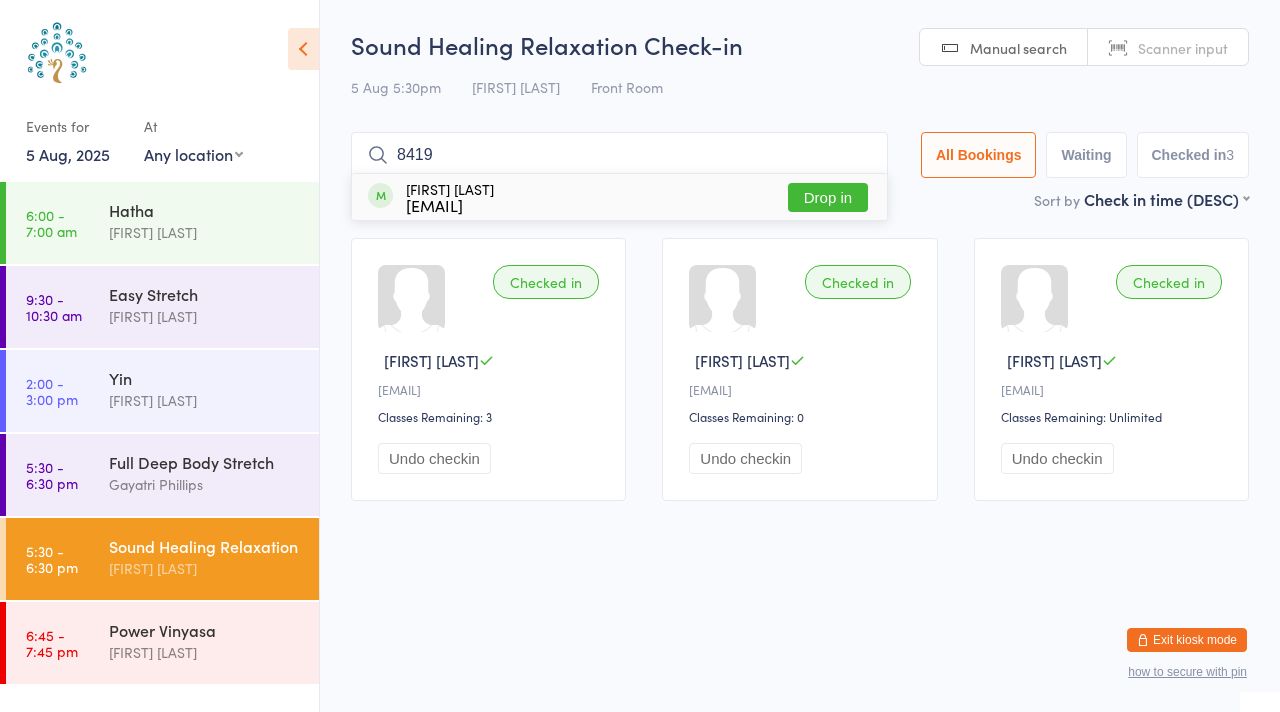 click on "Drop in" at bounding box center [828, 197] 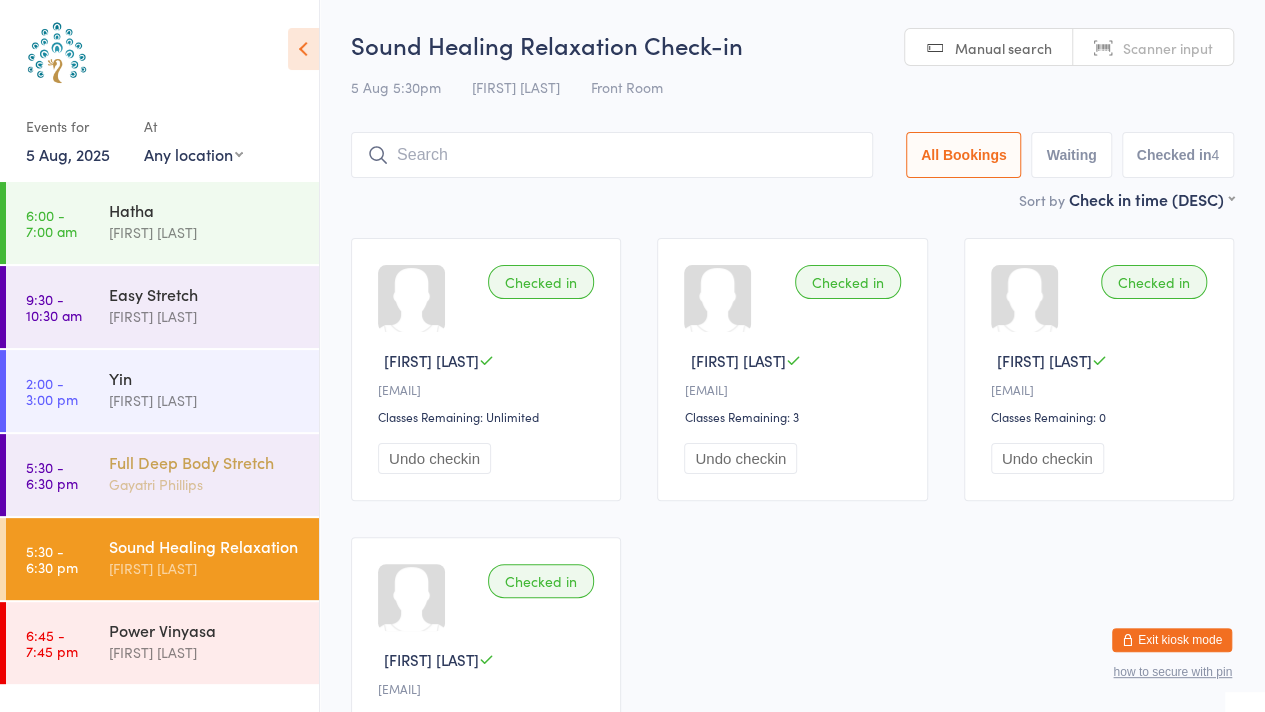 click on "Gayatri Phillips" at bounding box center [205, 484] 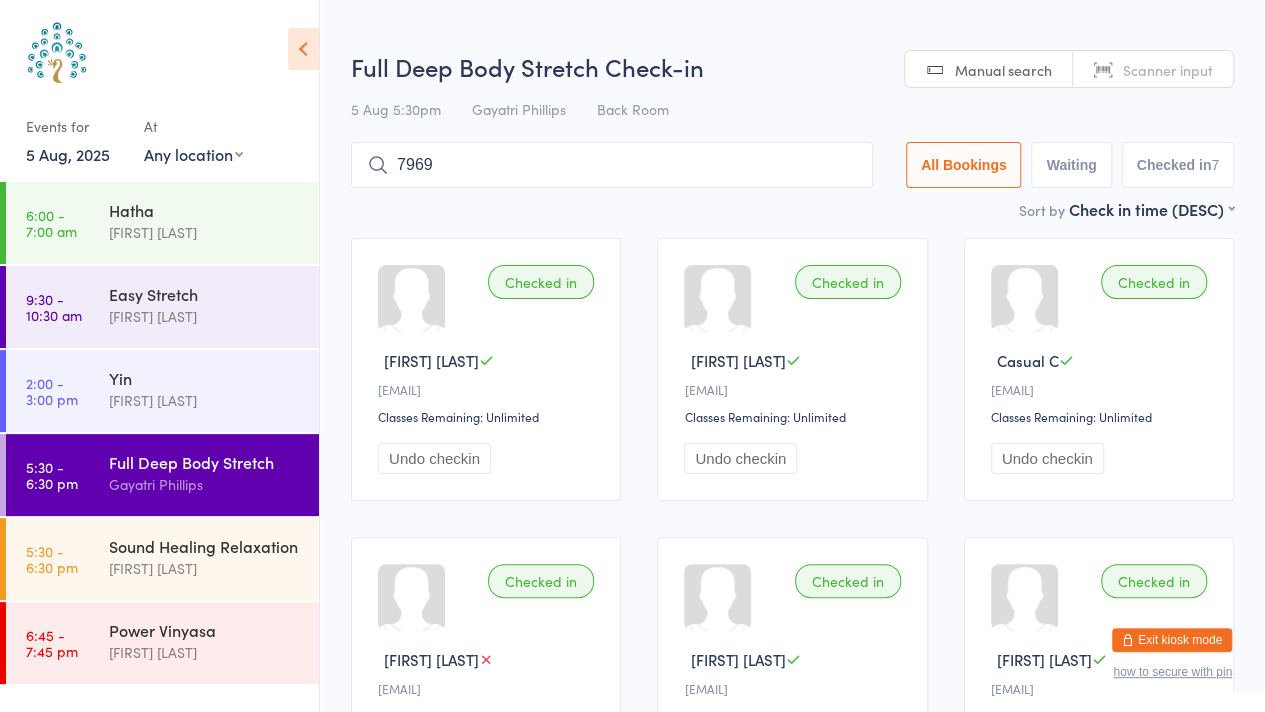 type on "7969" 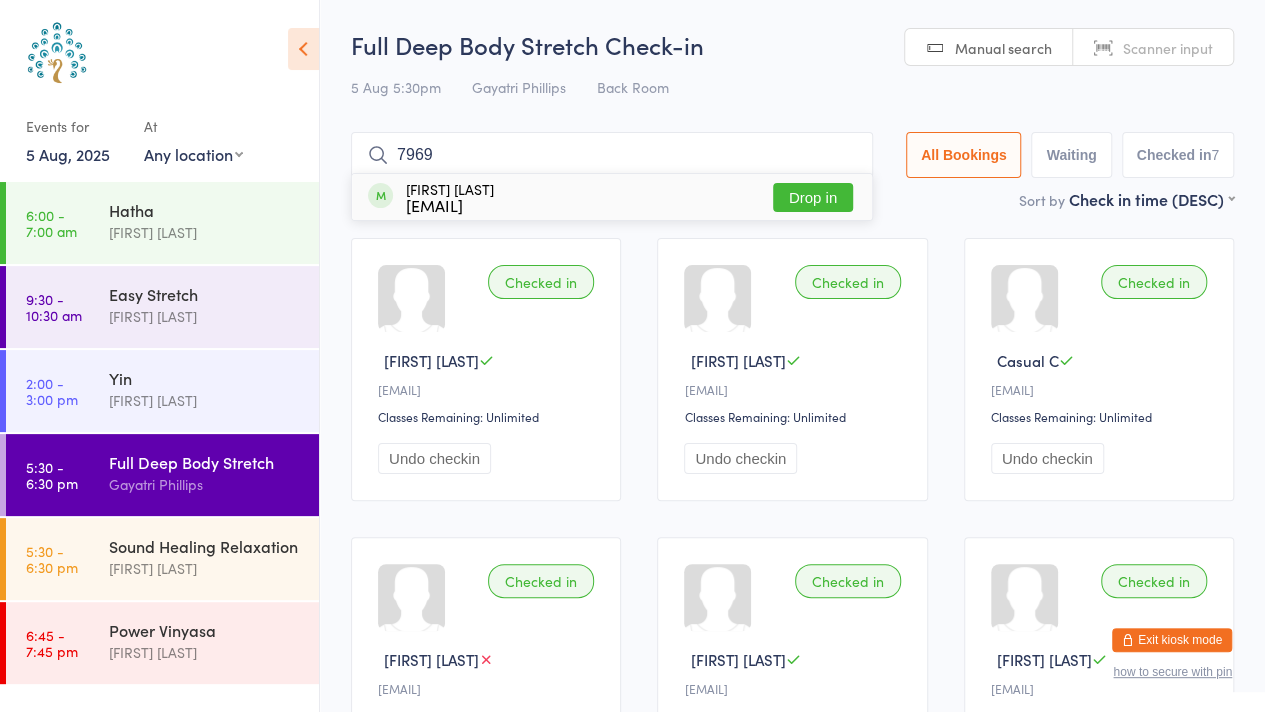 click on "Drop in" at bounding box center (813, 197) 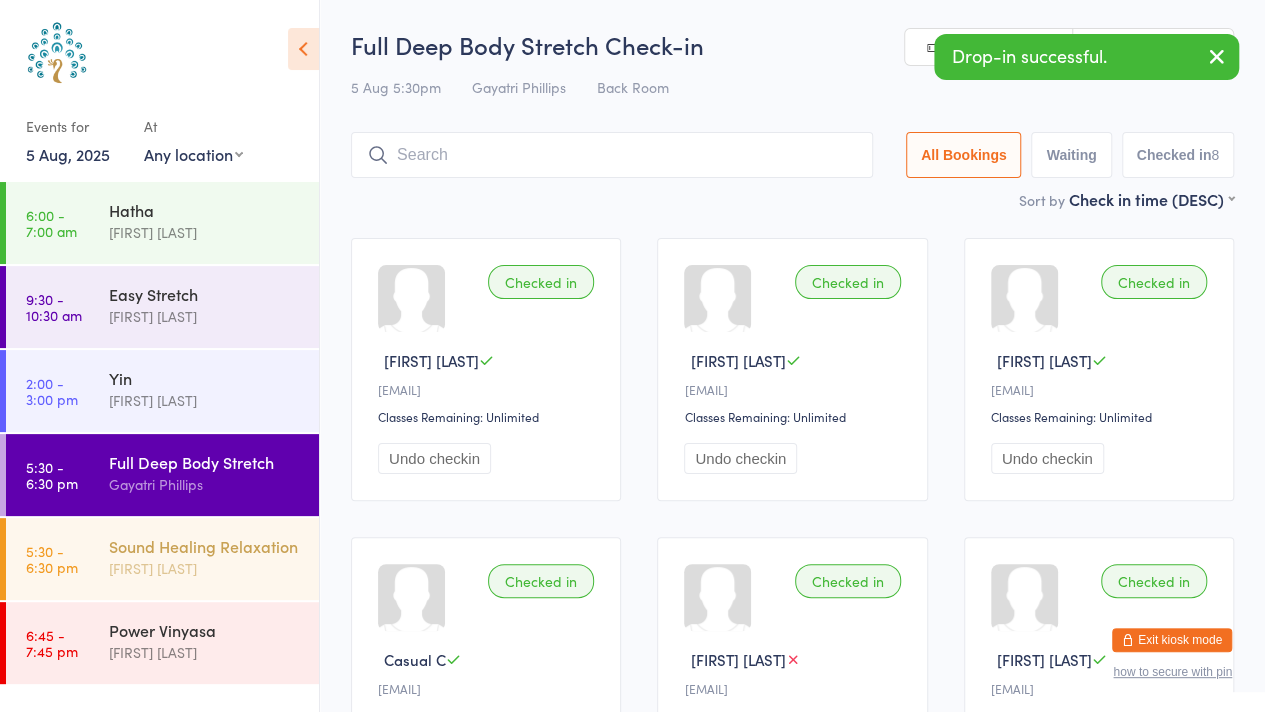 click on "[FIRST] [LAST]" at bounding box center [205, 568] 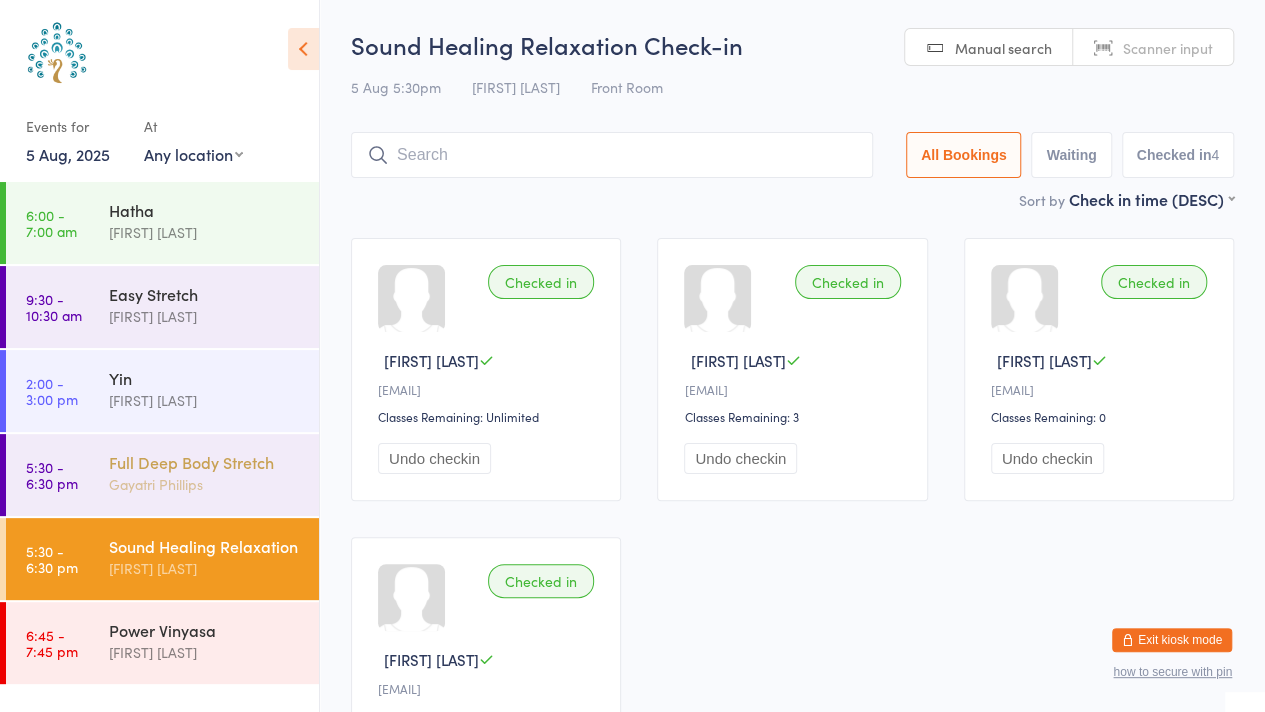 click on "Full Deep Body Stretch" at bounding box center [205, 462] 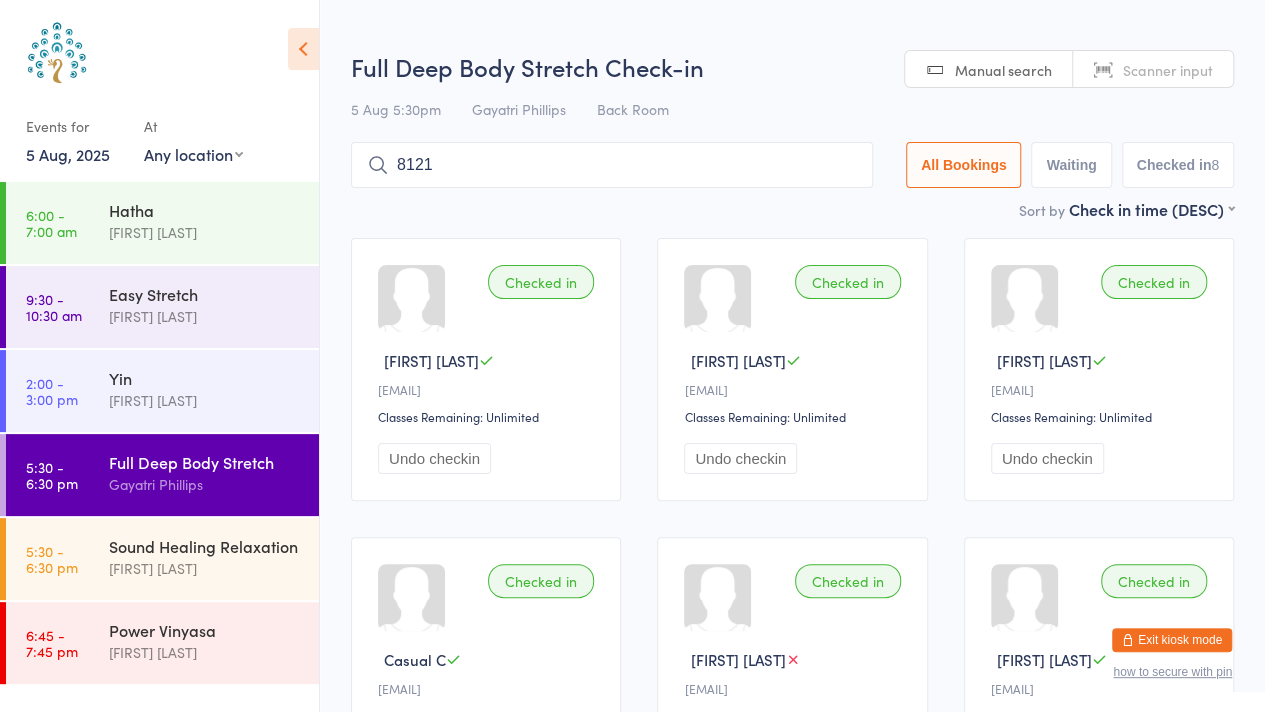 type on "8121" 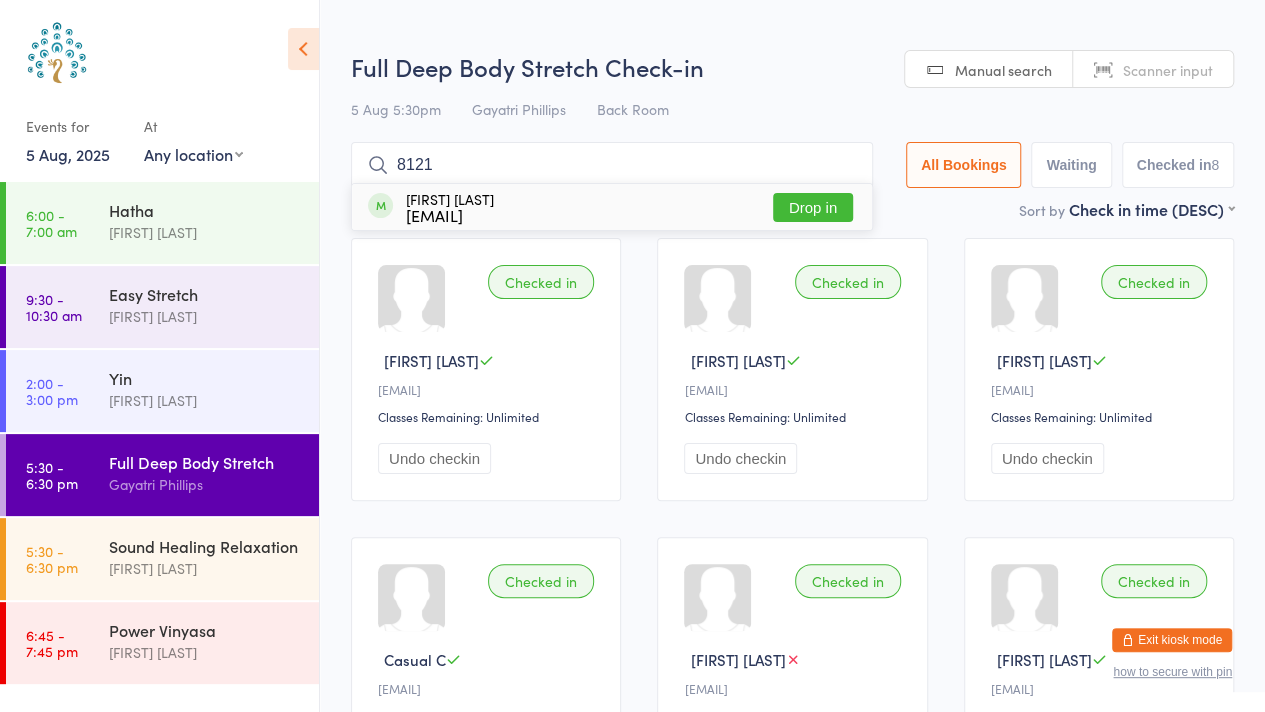 click on "Drop in" at bounding box center (813, 207) 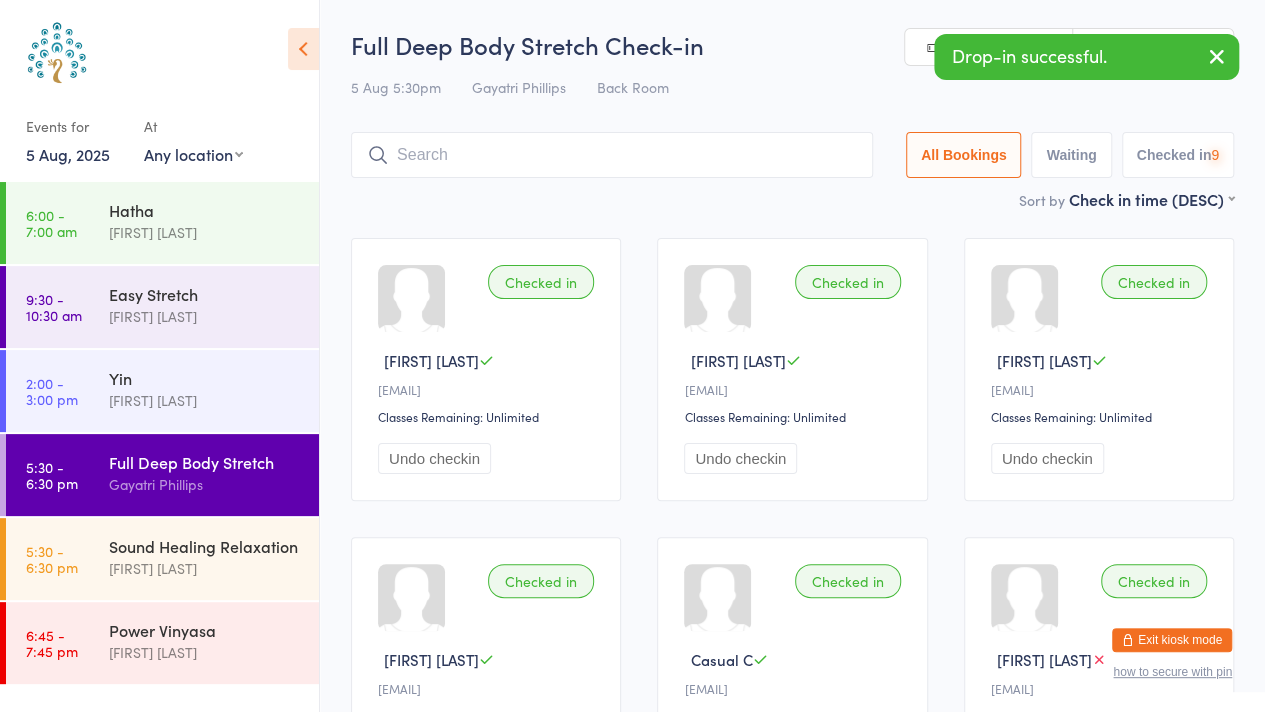 click at bounding box center [1217, 56] 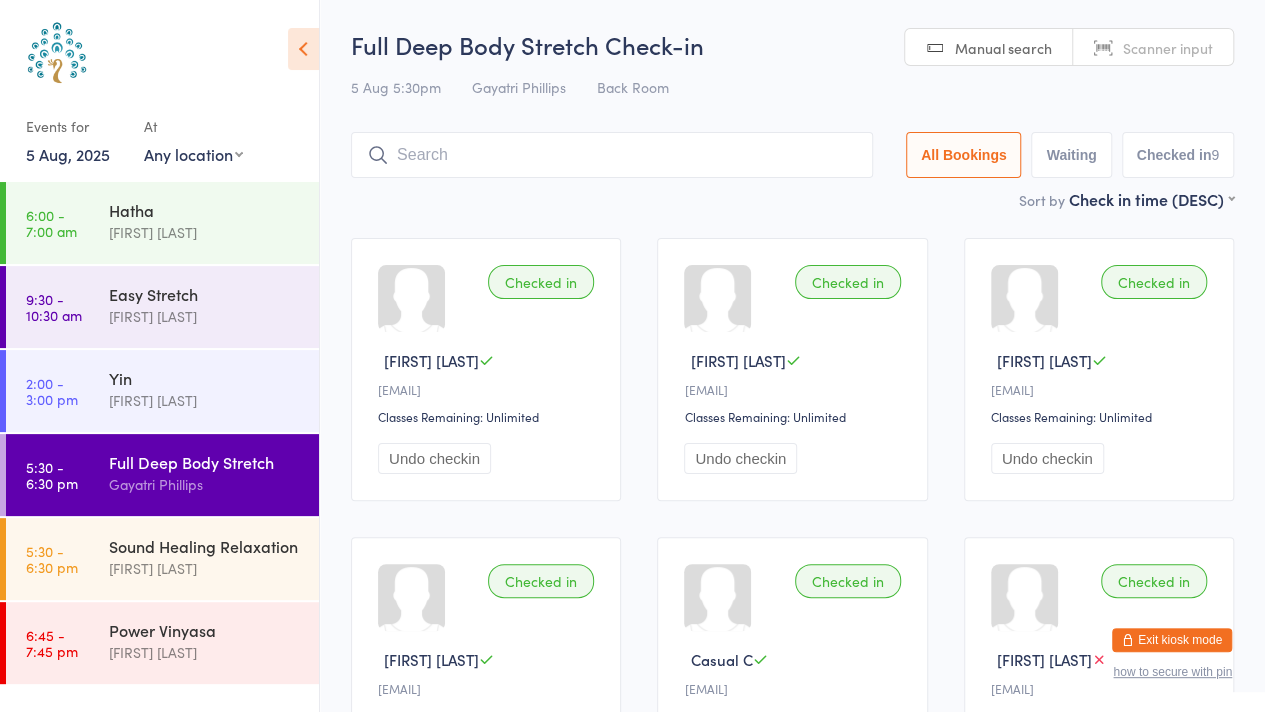 click on "Scanner input" at bounding box center [1153, 48] 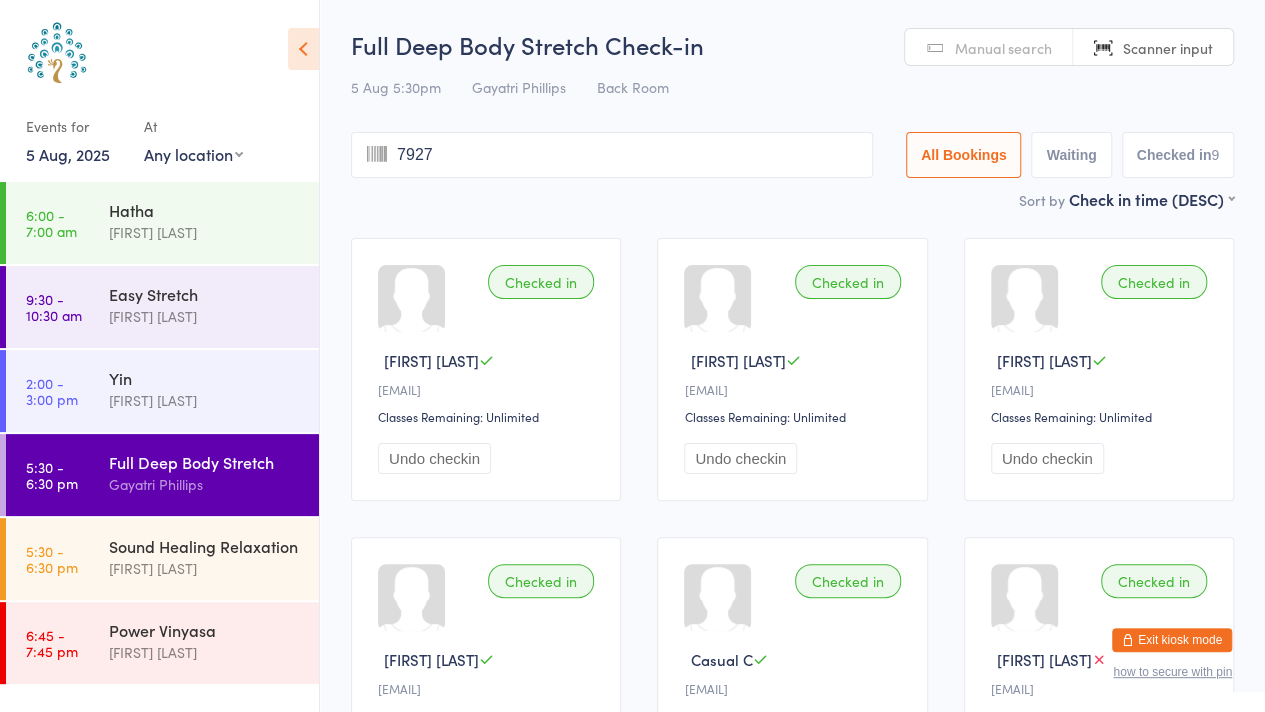 type on "7927" 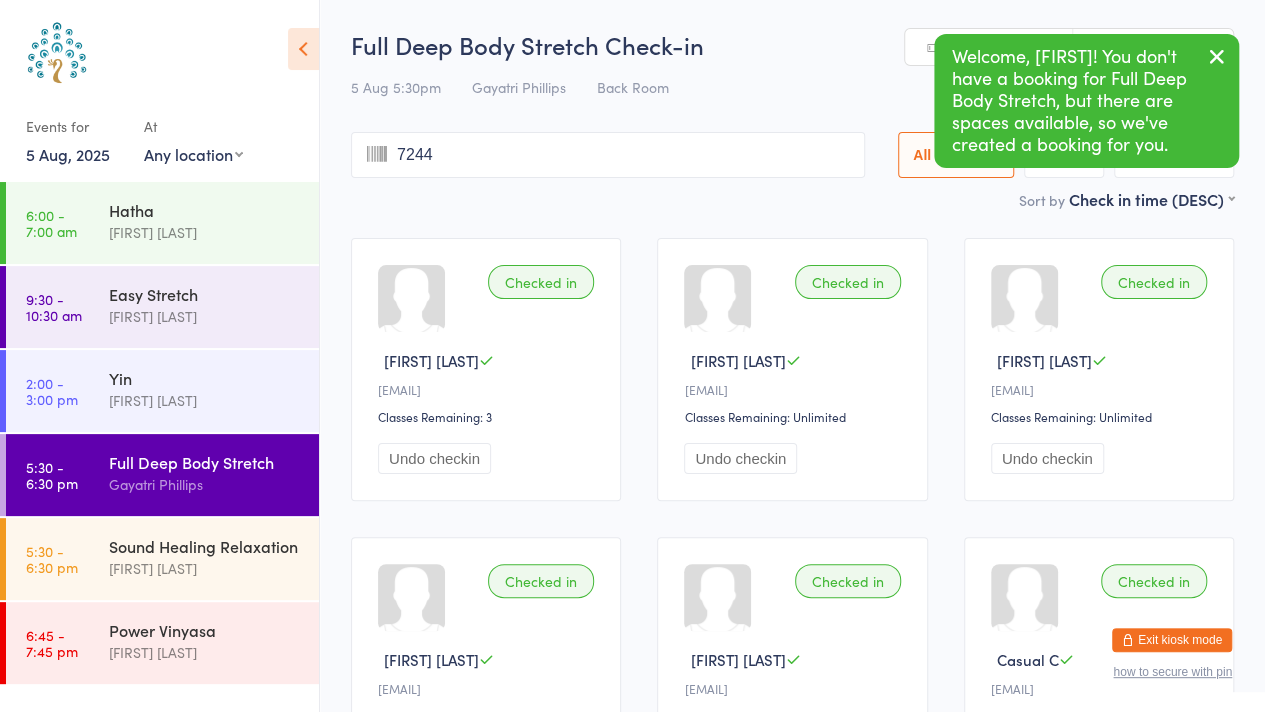 type on "7244" 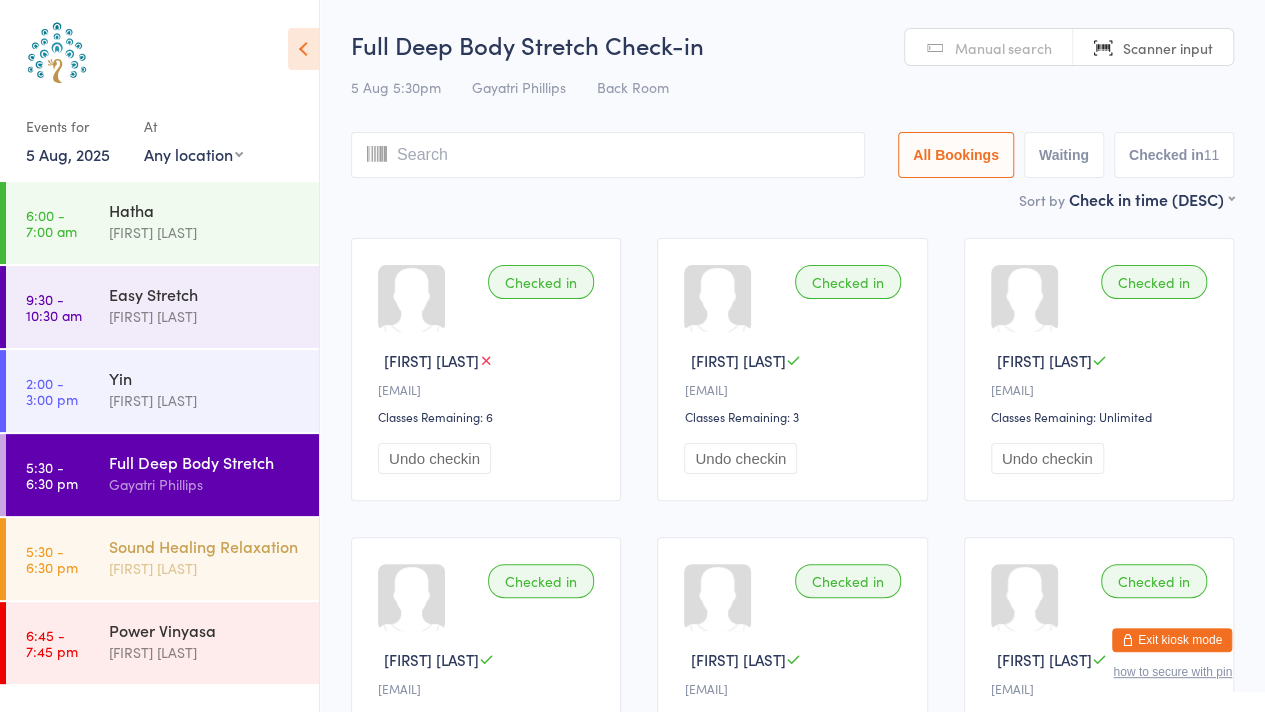 click on "Sound Healing  Relaxation [FIRST] [LAST]" at bounding box center [214, 557] 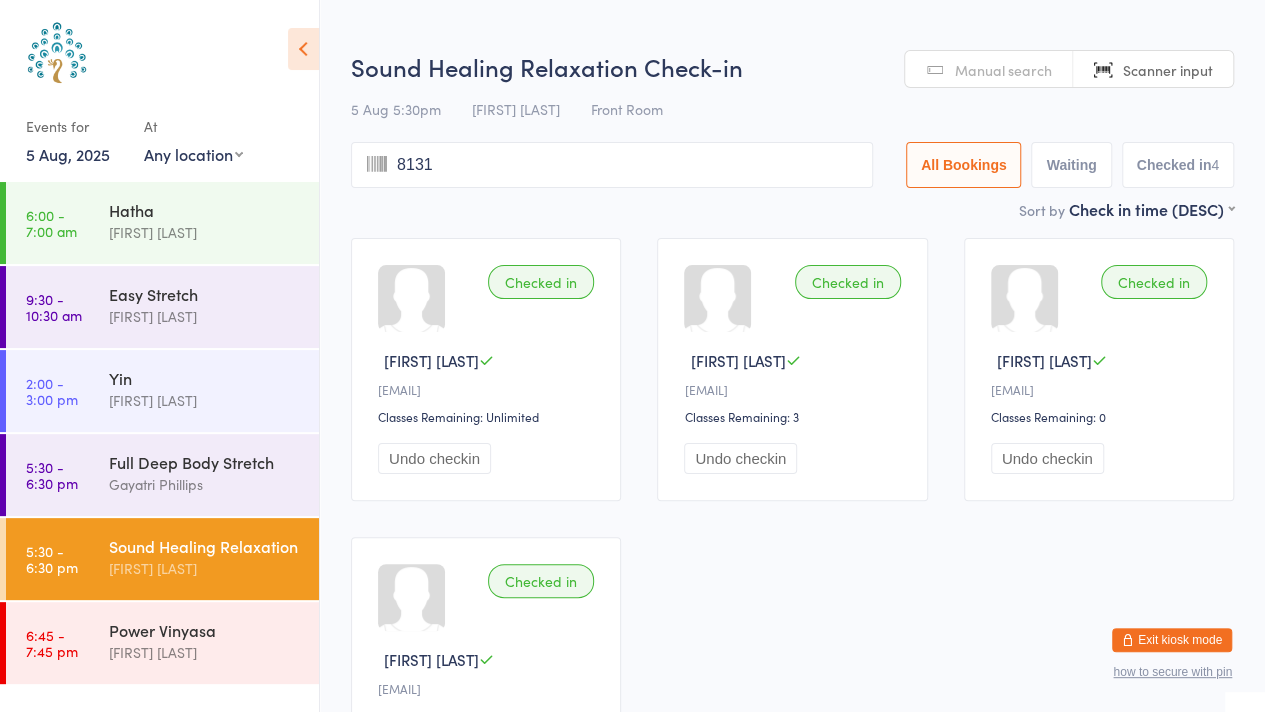 type on "8131" 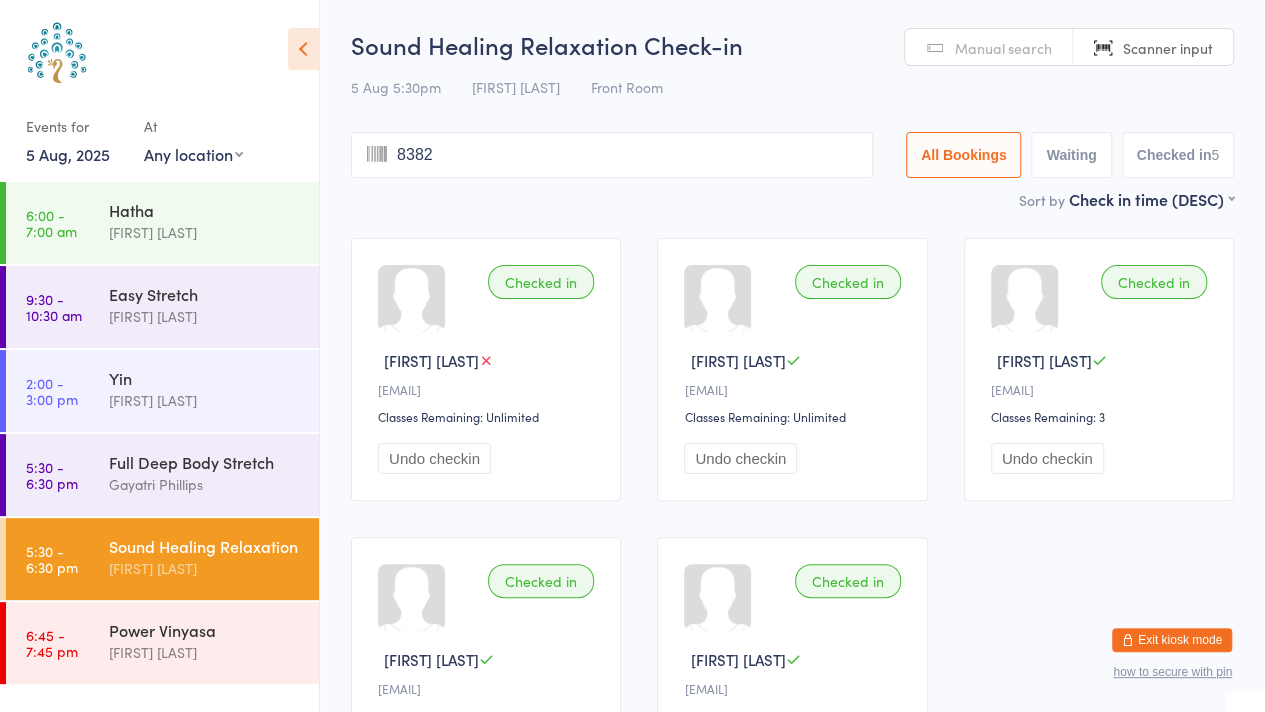 type on "8382" 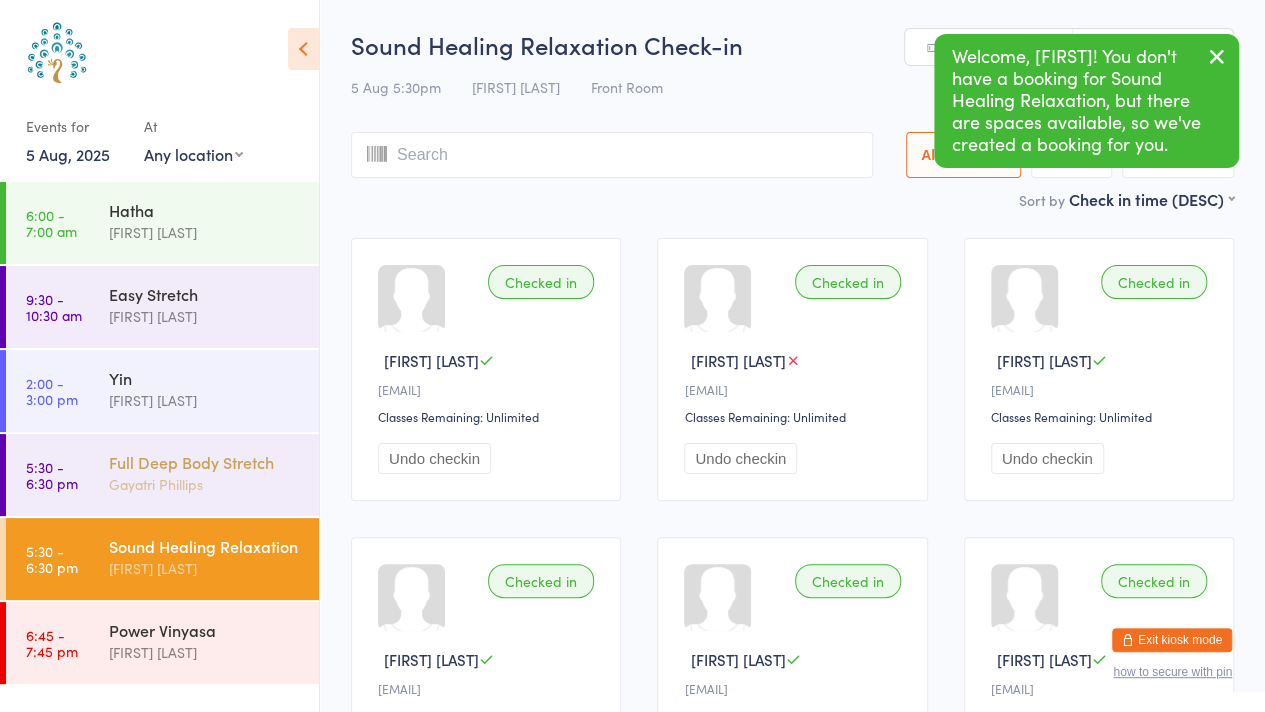 click on "Gayatri Phillips" at bounding box center (205, 484) 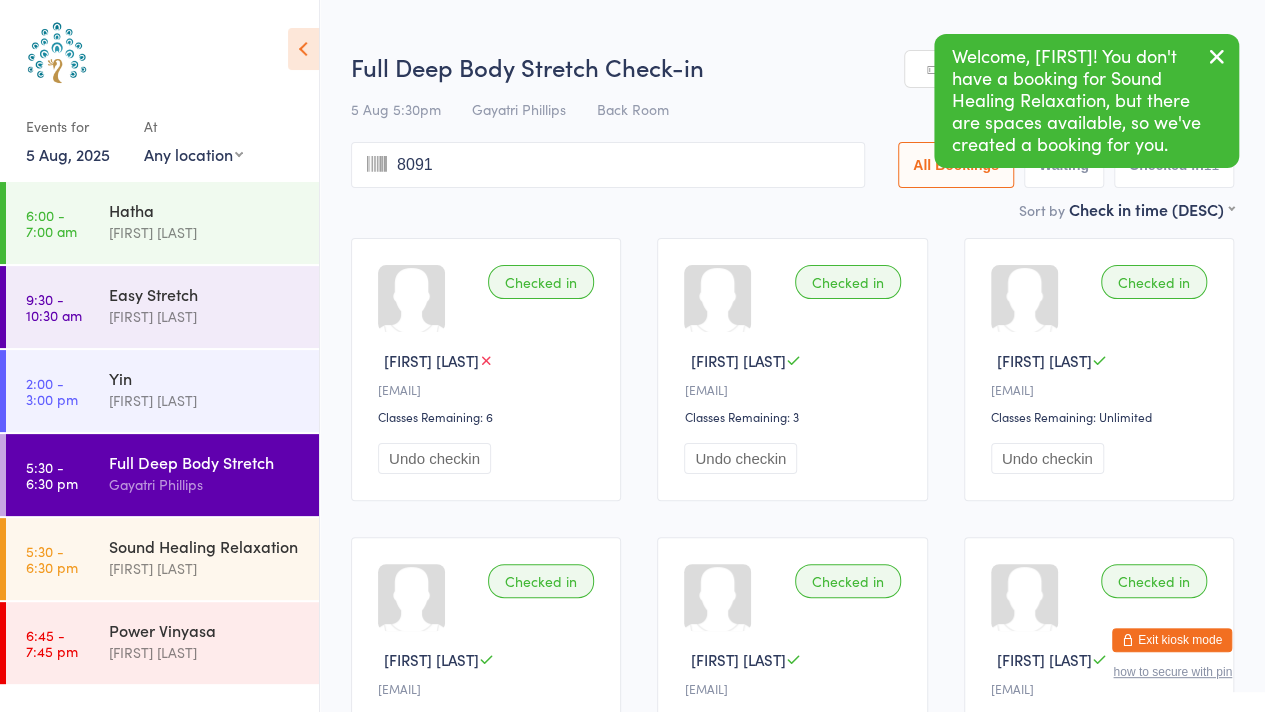 type on "8091" 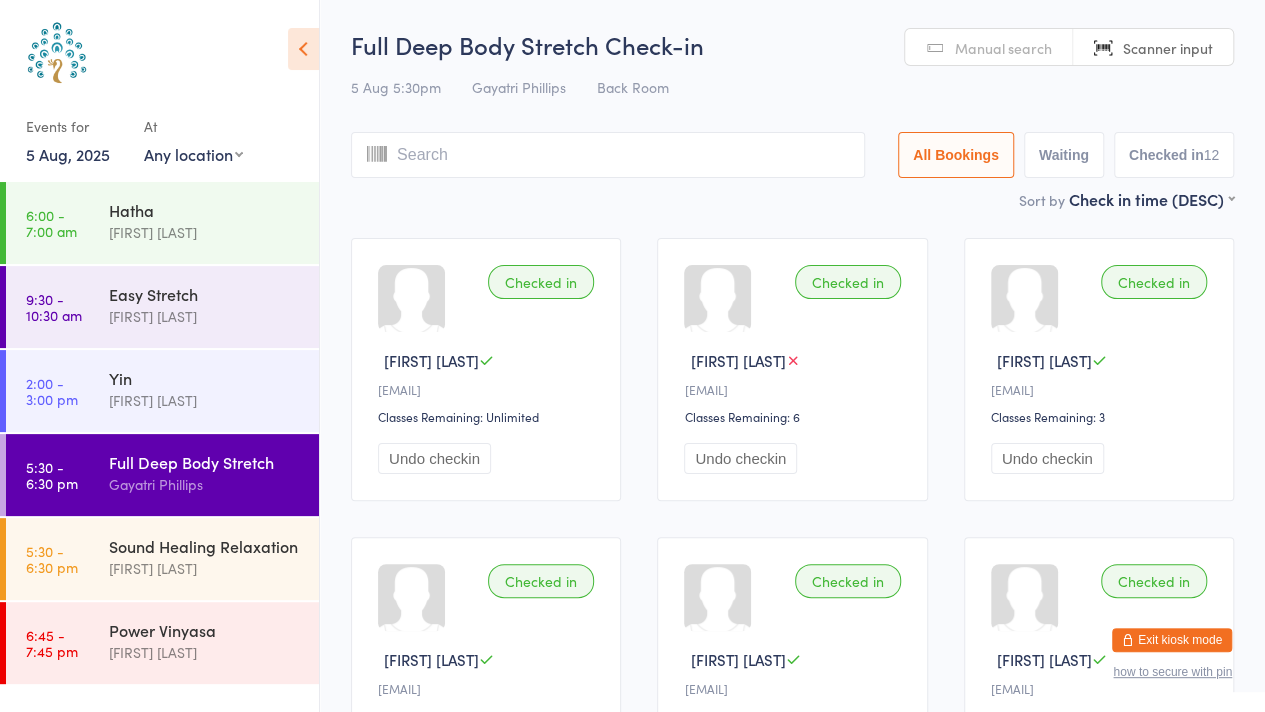 click on "Manual search" at bounding box center (1003, 48) 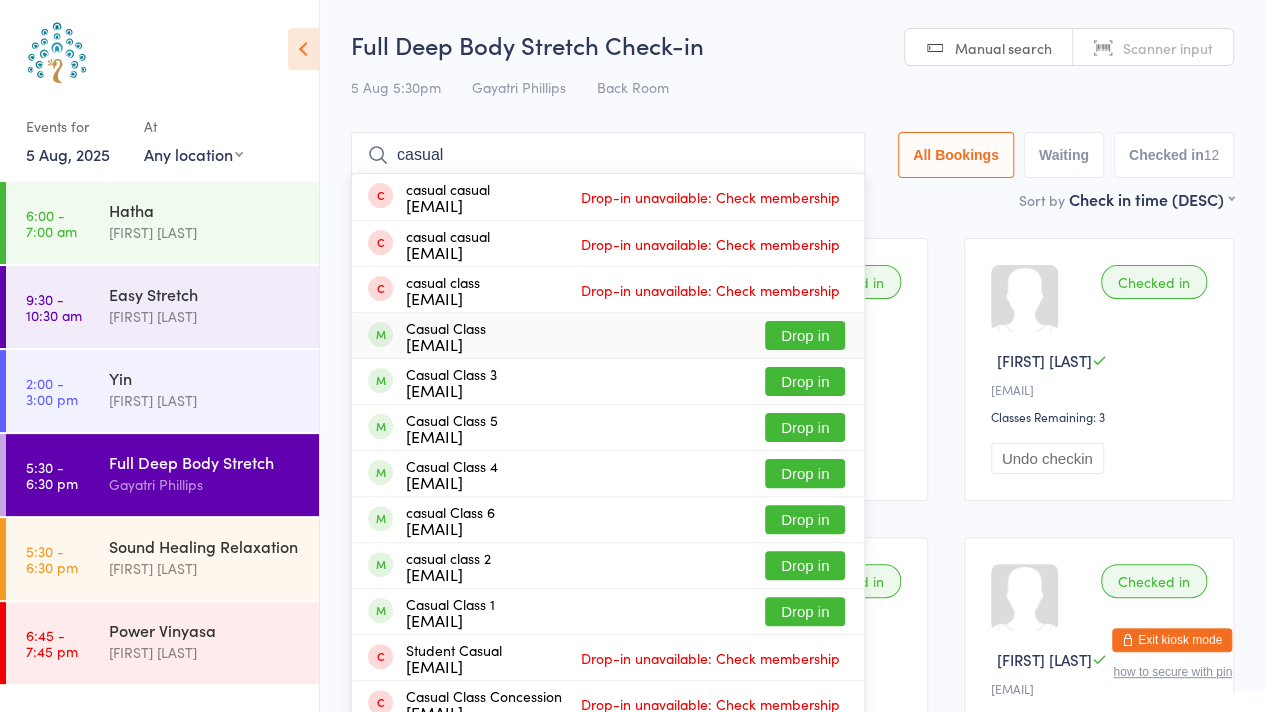 type on "casual" 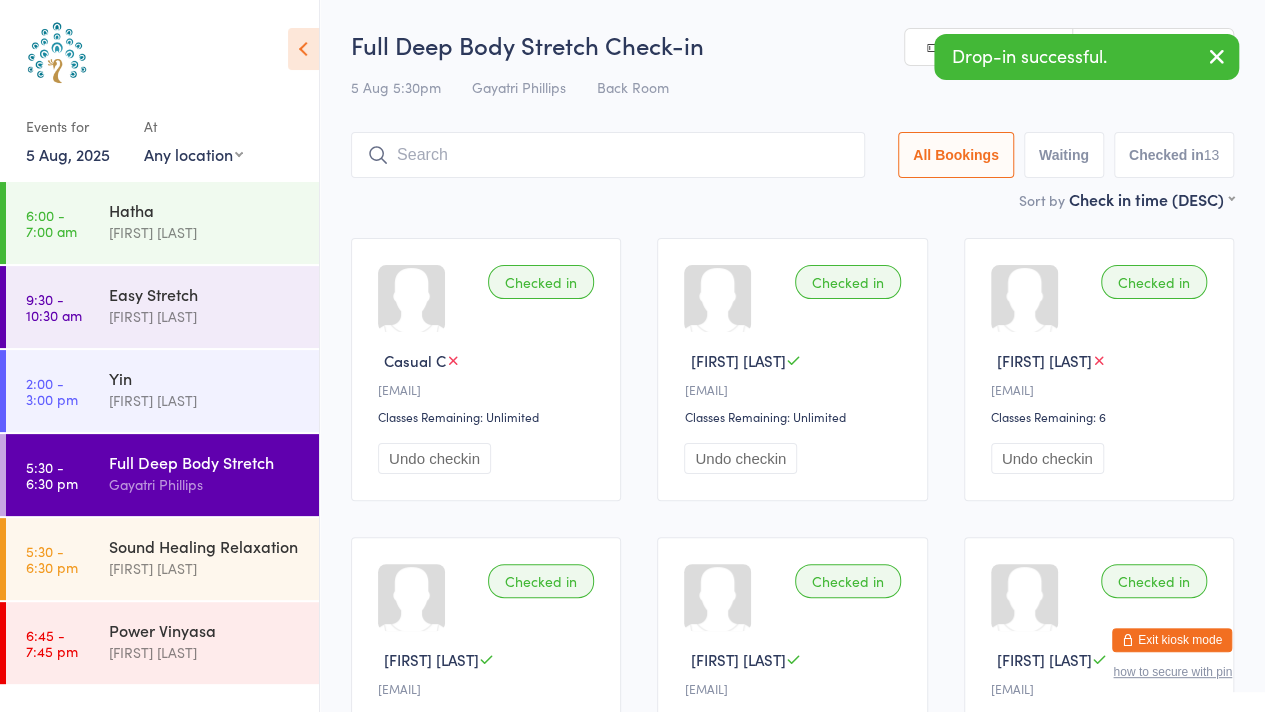 click at bounding box center (1217, 58) 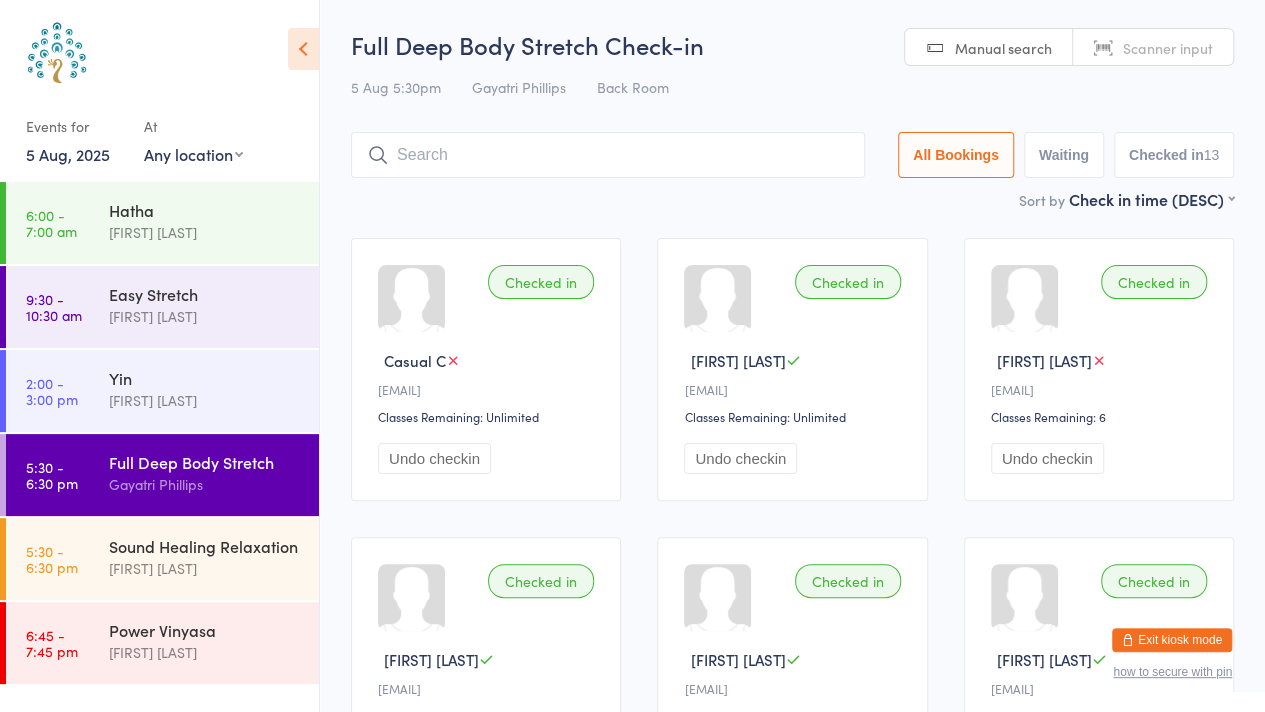 click on "Scanner input" at bounding box center [1168, 48] 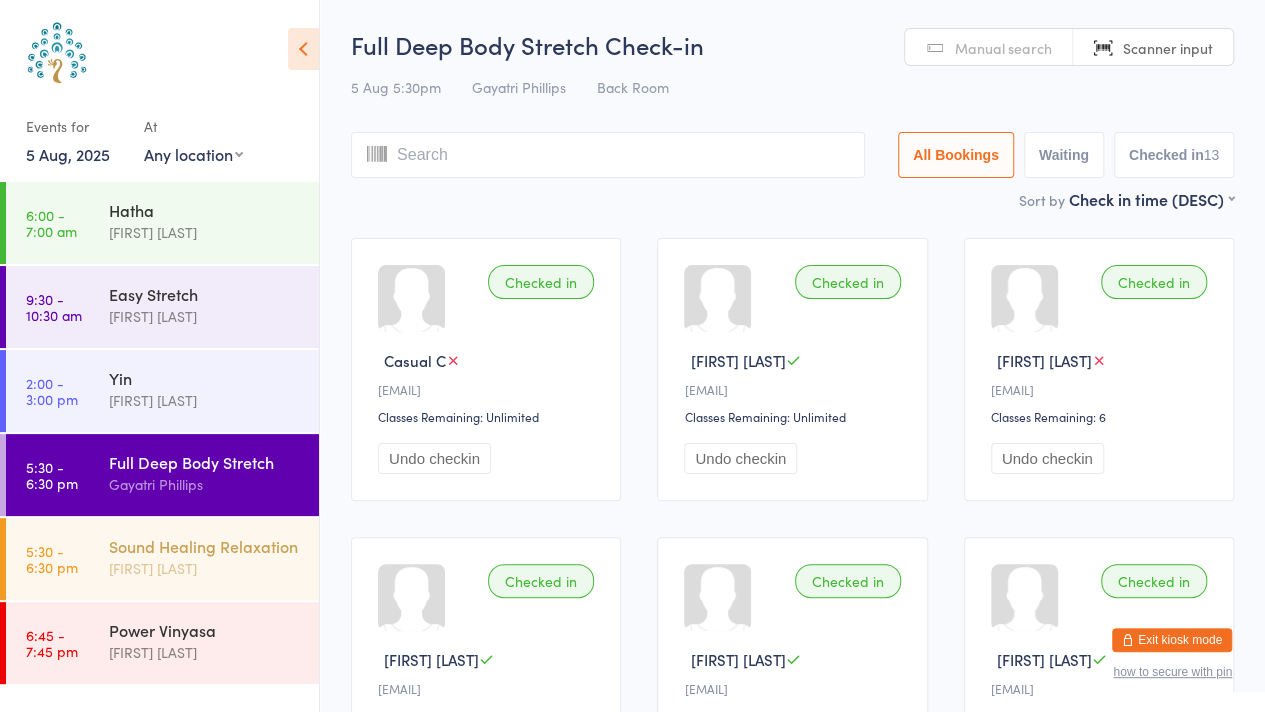 click on "Sound Healing  Relaxation" at bounding box center (205, 546) 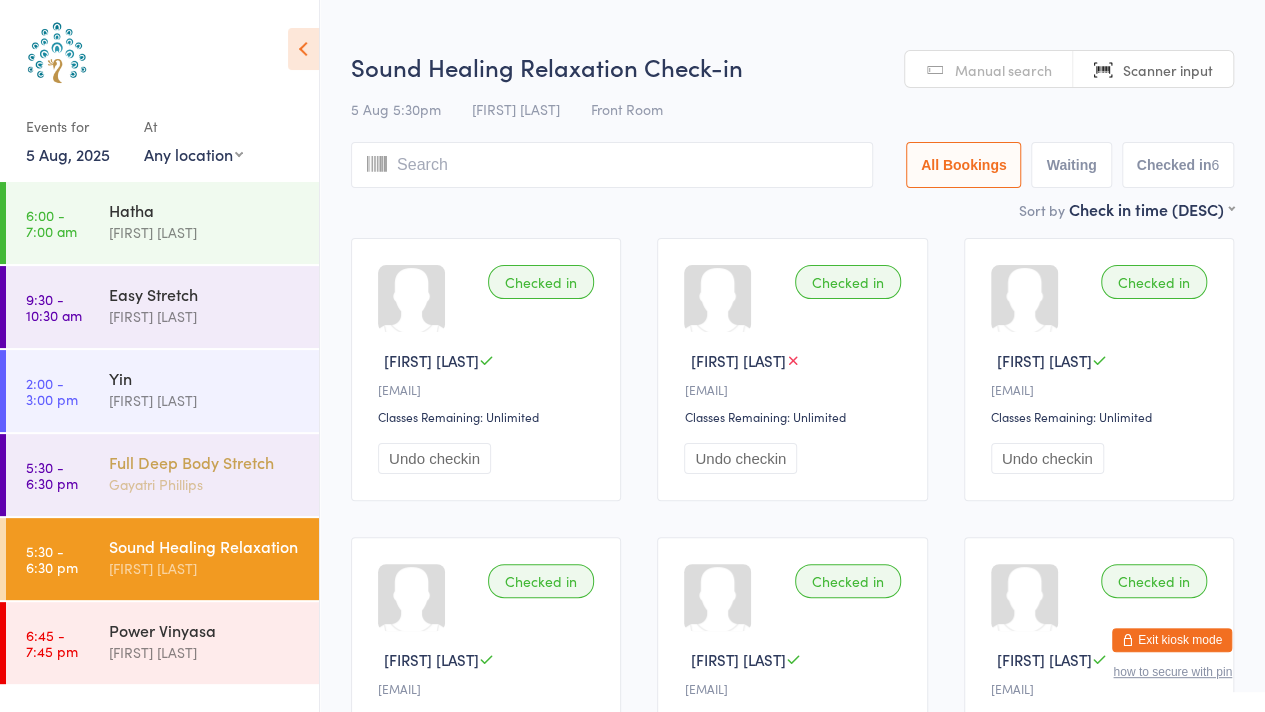 click on "Gayatri Phillips" at bounding box center (205, 484) 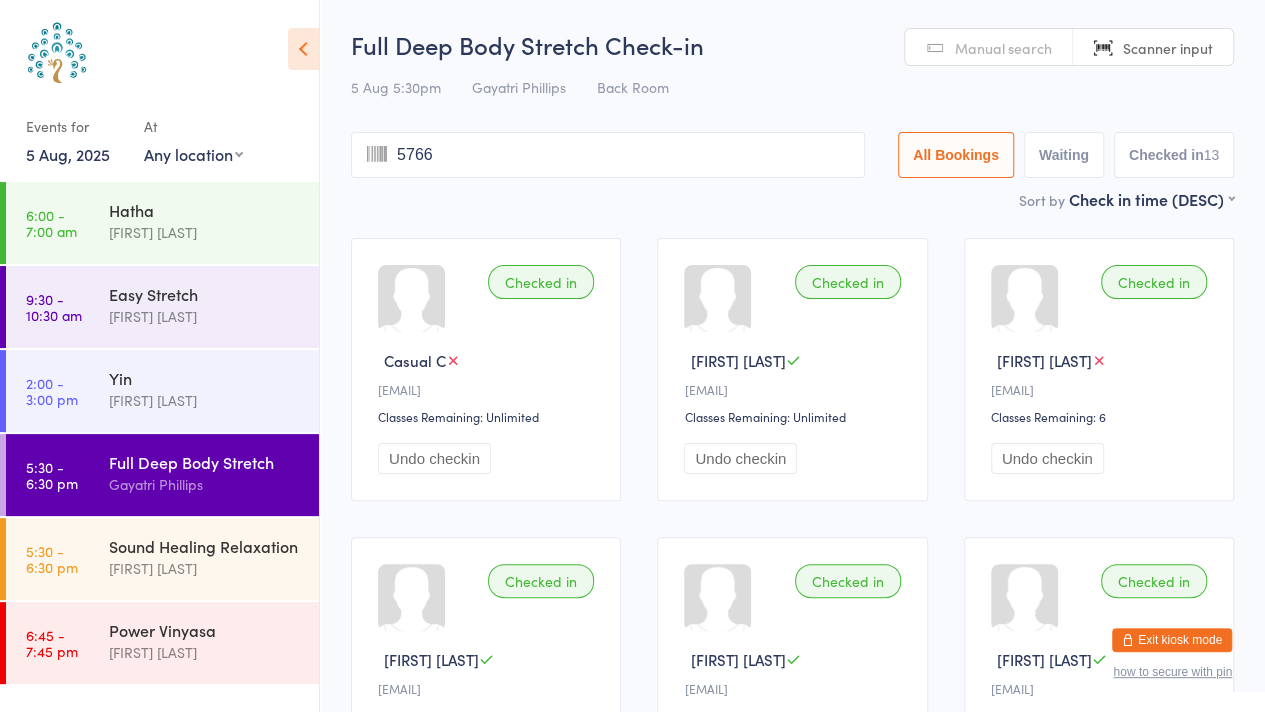 type on "5766" 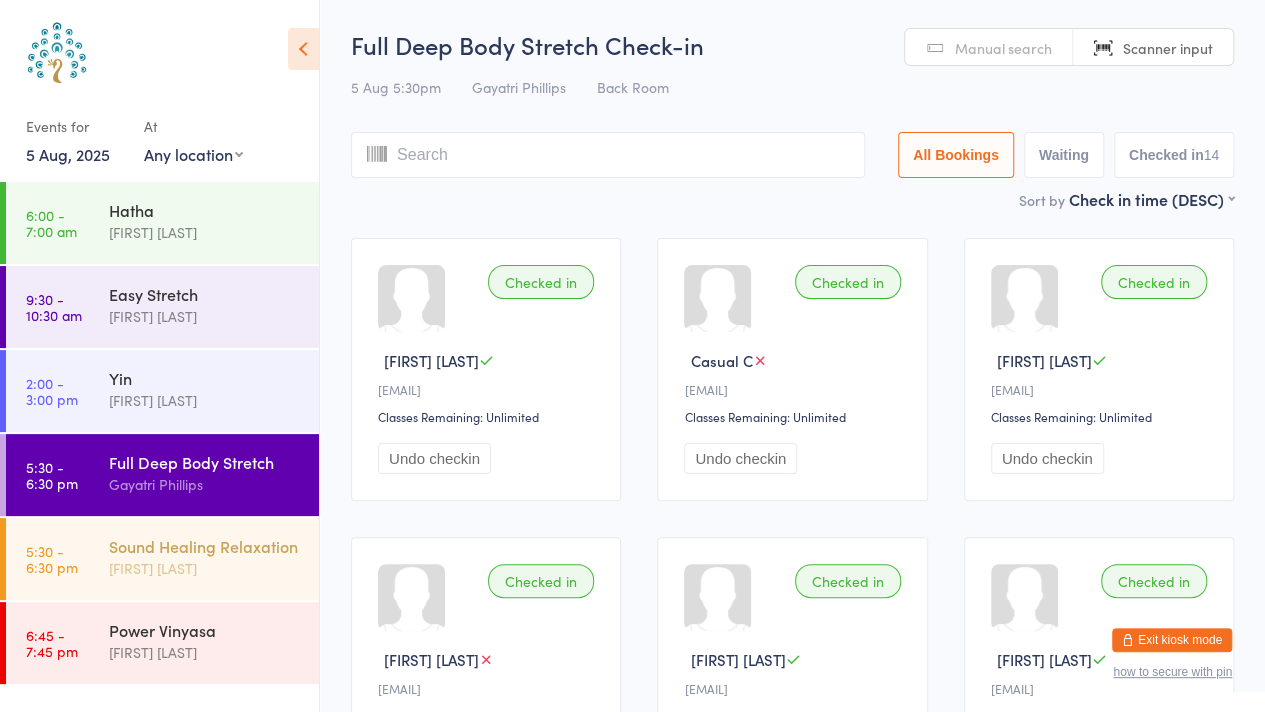 click on "[FIRST] [LAST]" at bounding box center (205, 568) 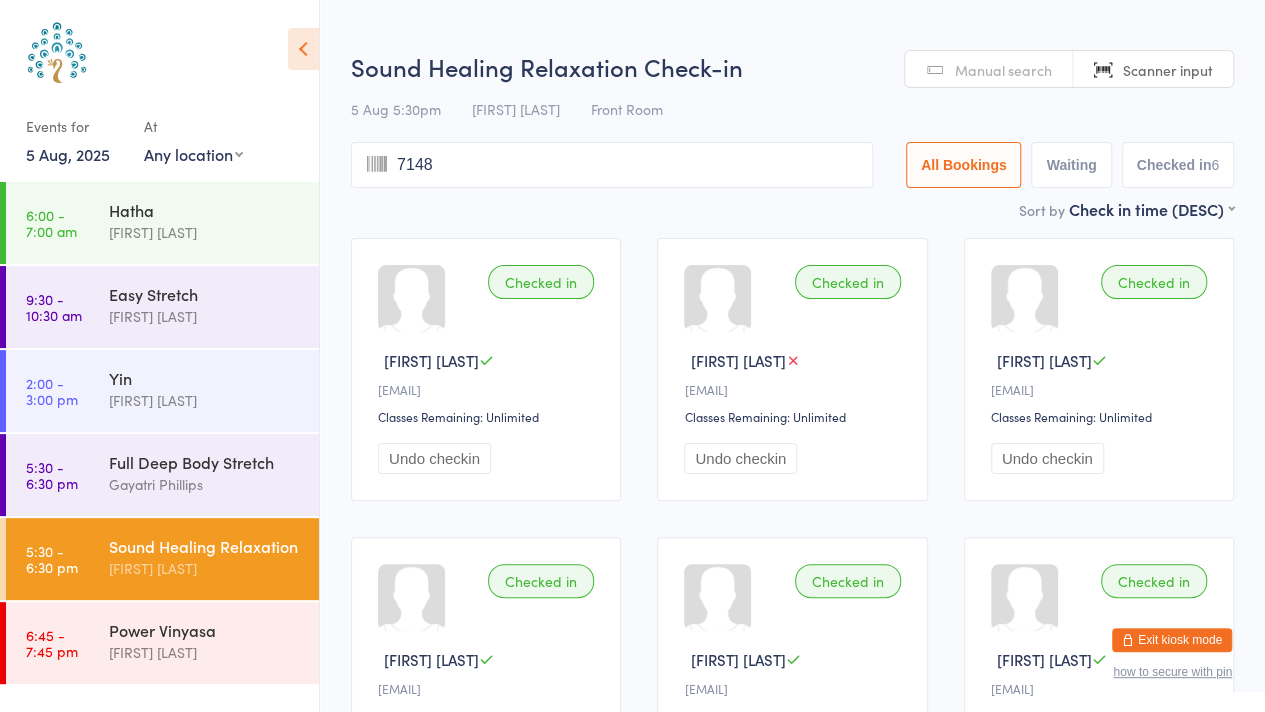 type on "7148" 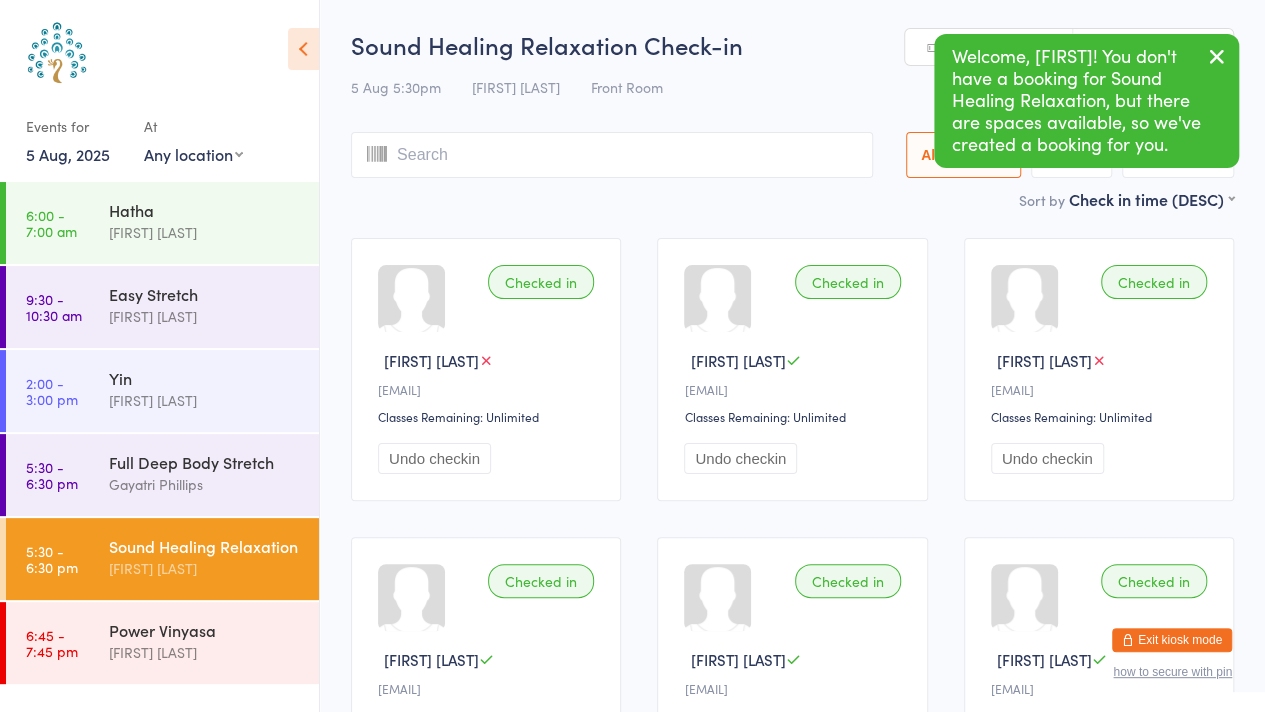 click at bounding box center (1217, 56) 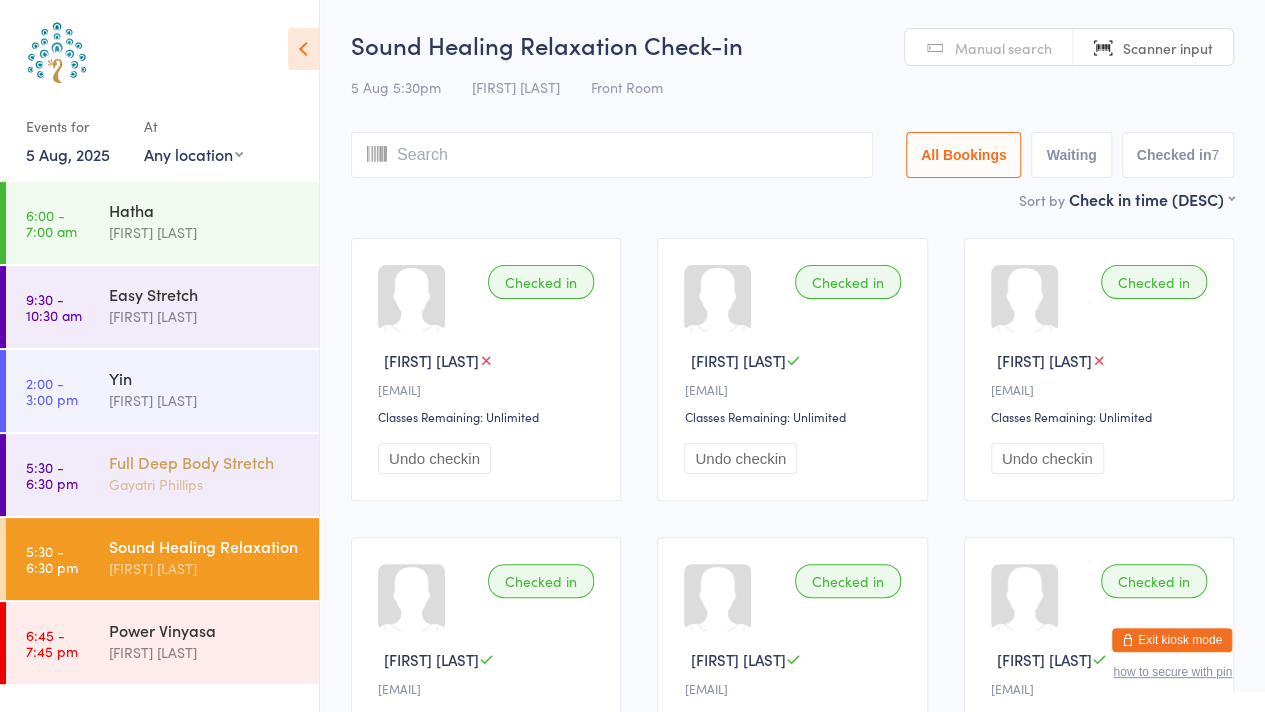 click on "Gayatri Phillips" at bounding box center (205, 484) 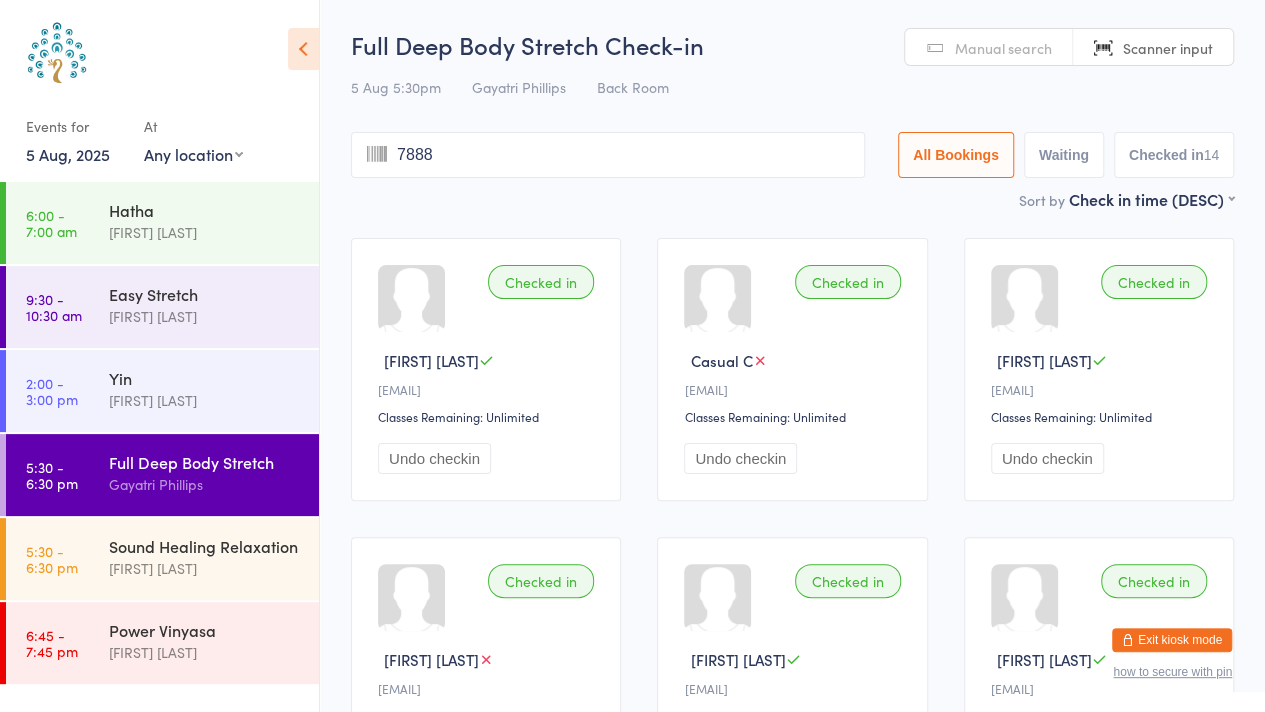 type on "7888" 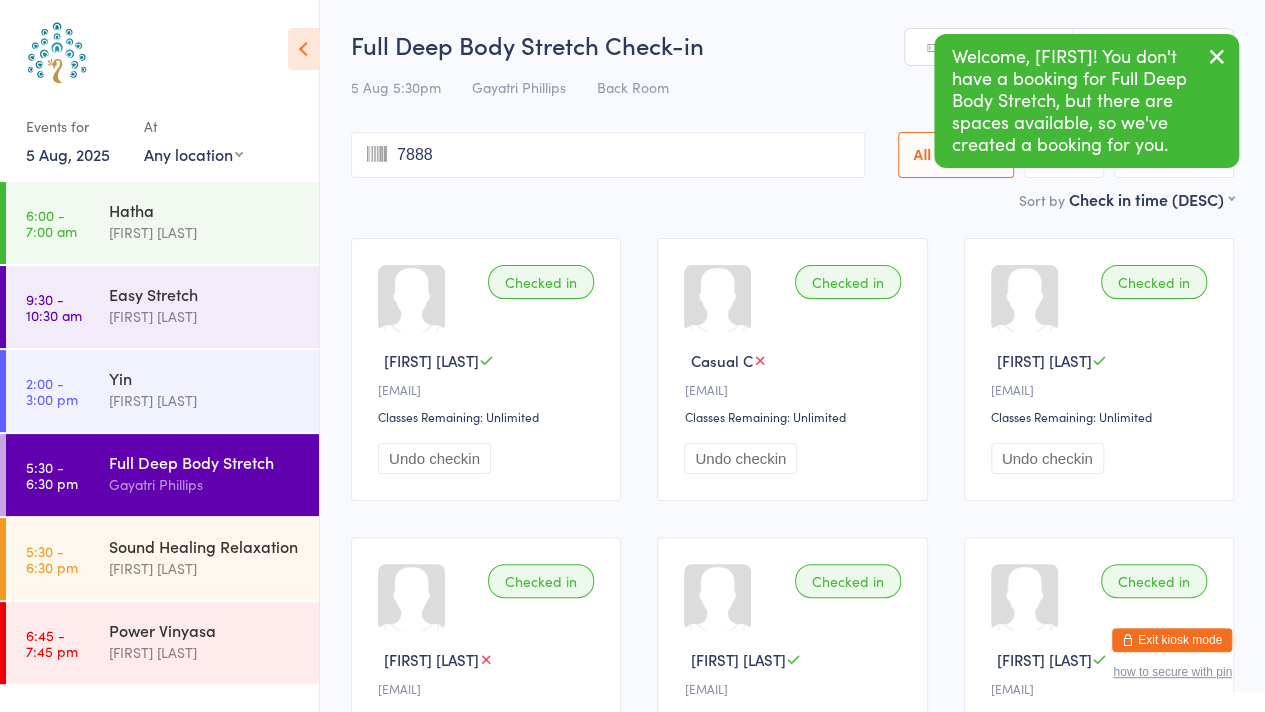 type 